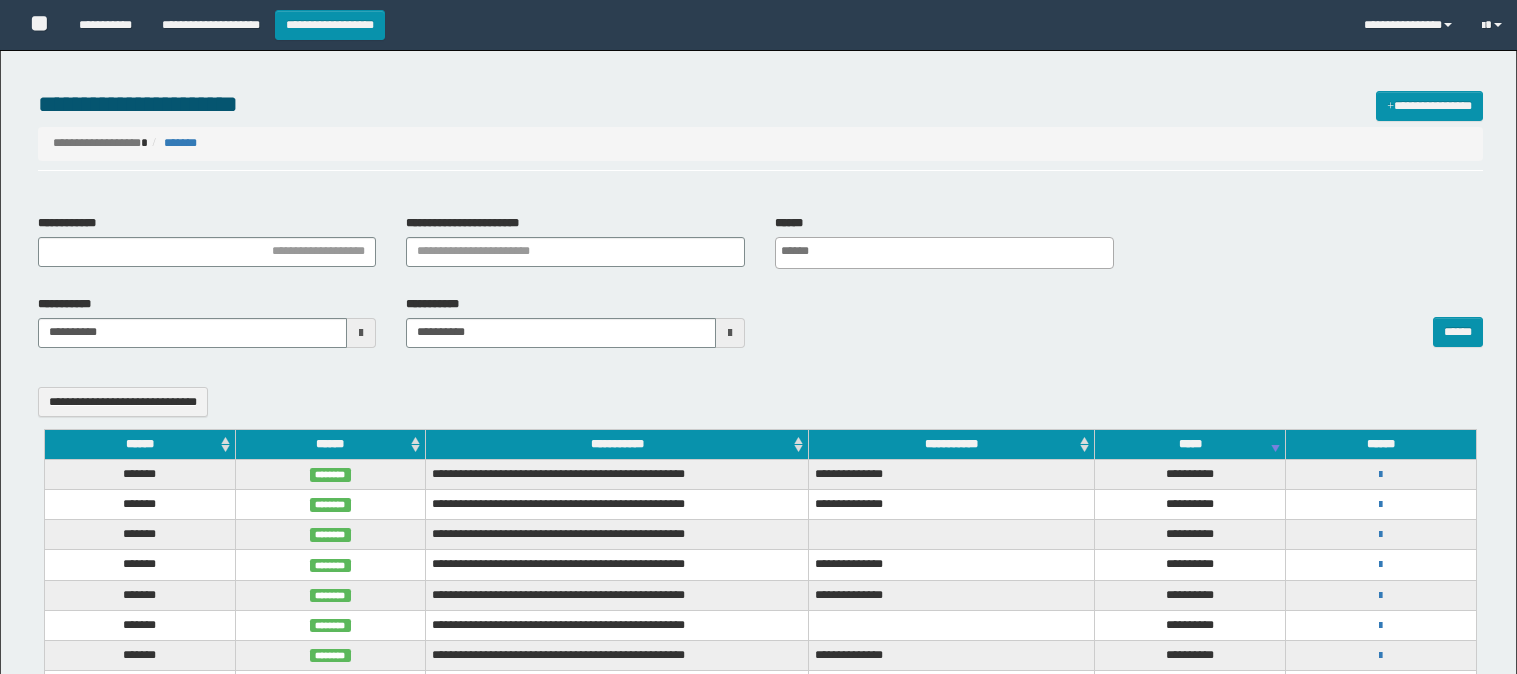 select 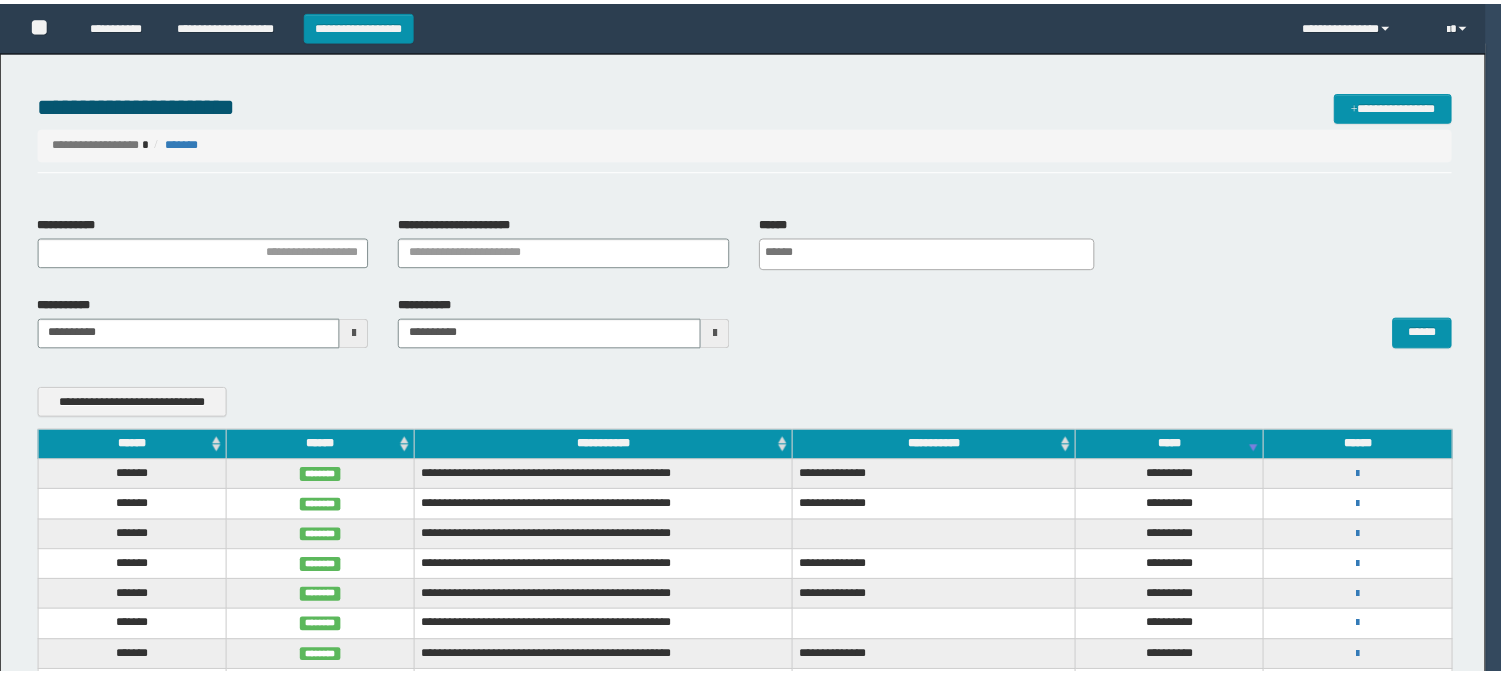 scroll, scrollTop: 0, scrollLeft: 0, axis: both 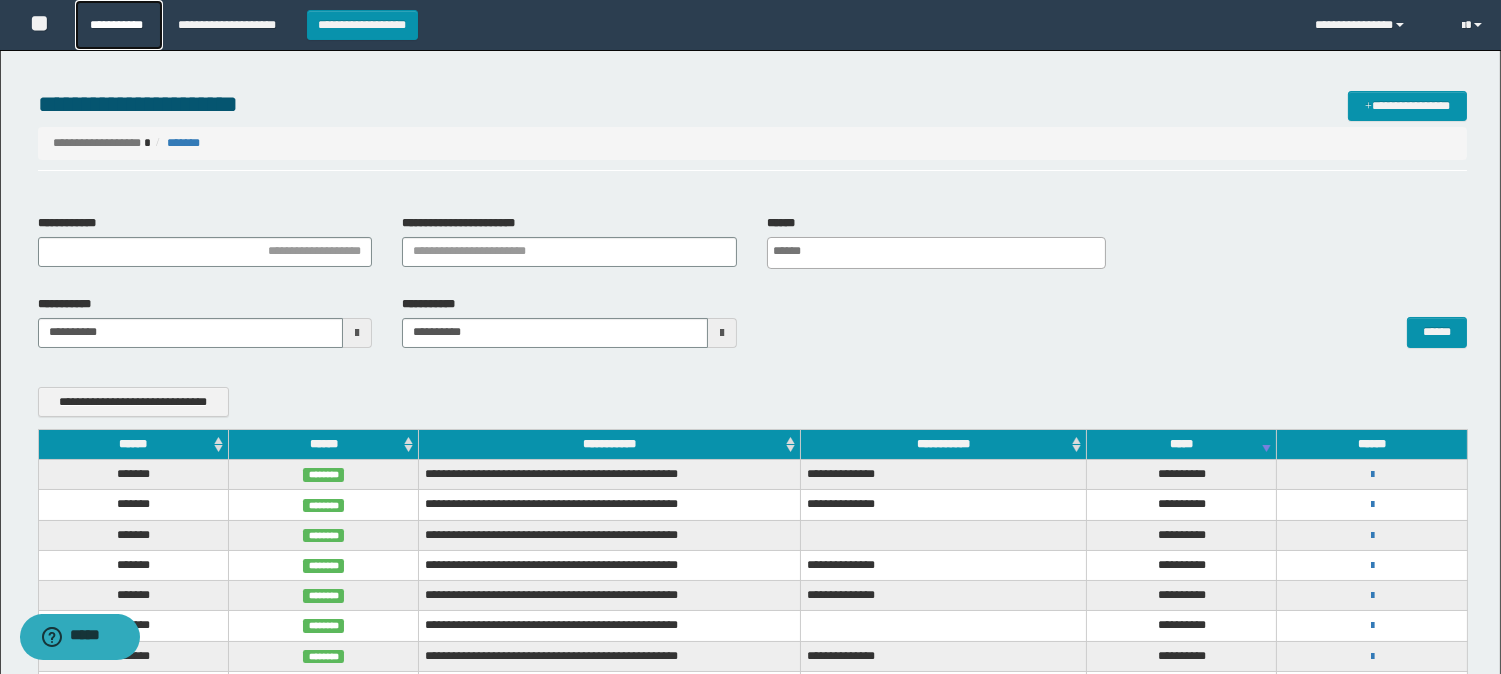 click on "**********" at bounding box center (119, 25) 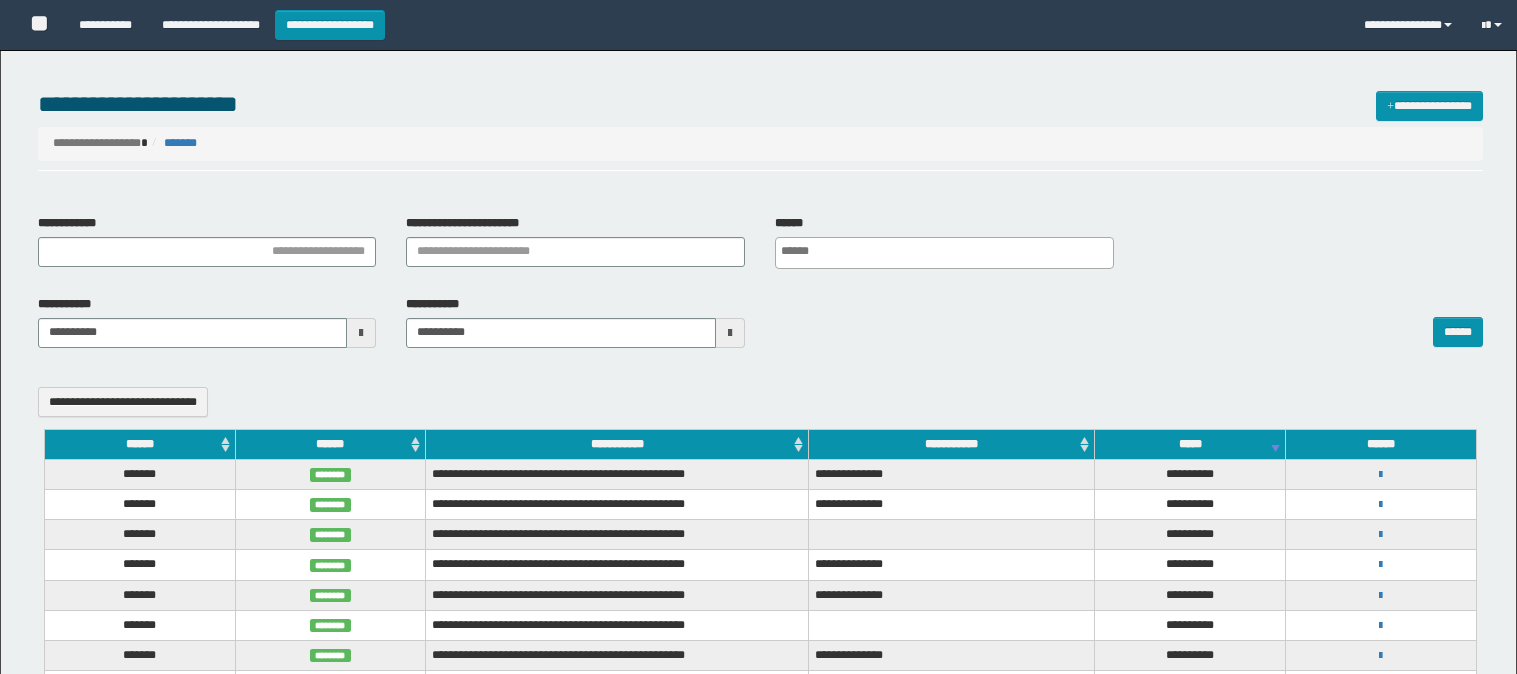 select 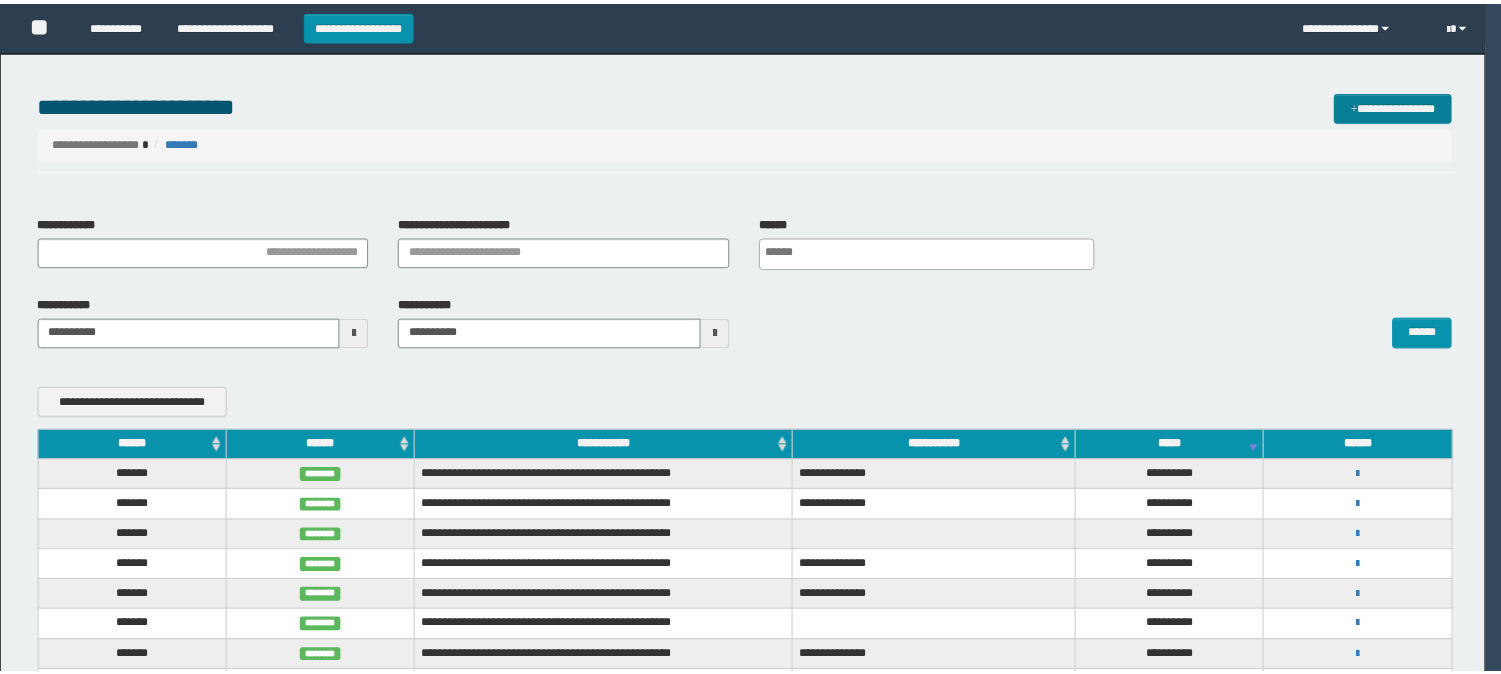 scroll, scrollTop: 0, scrollLeft: 0, axis: both 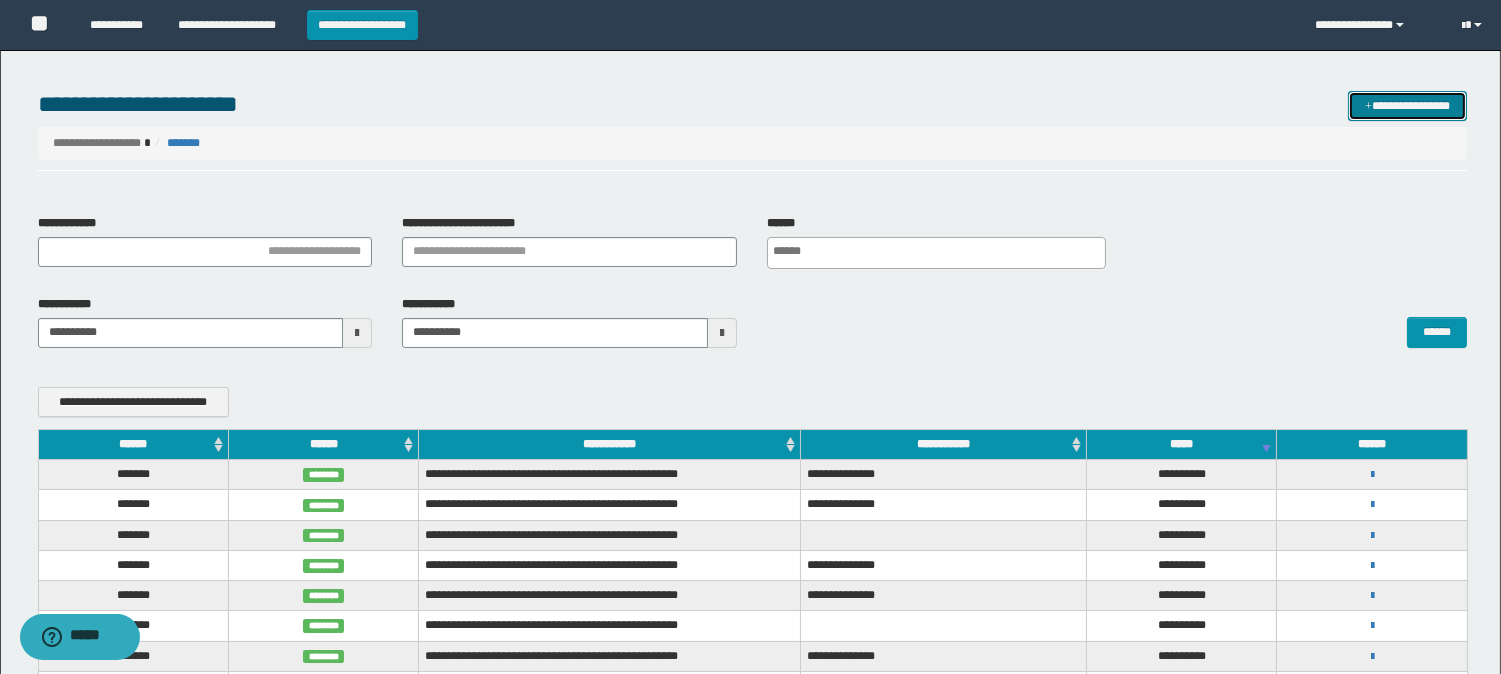 click on "**********" at bounding box center [1407, 106] 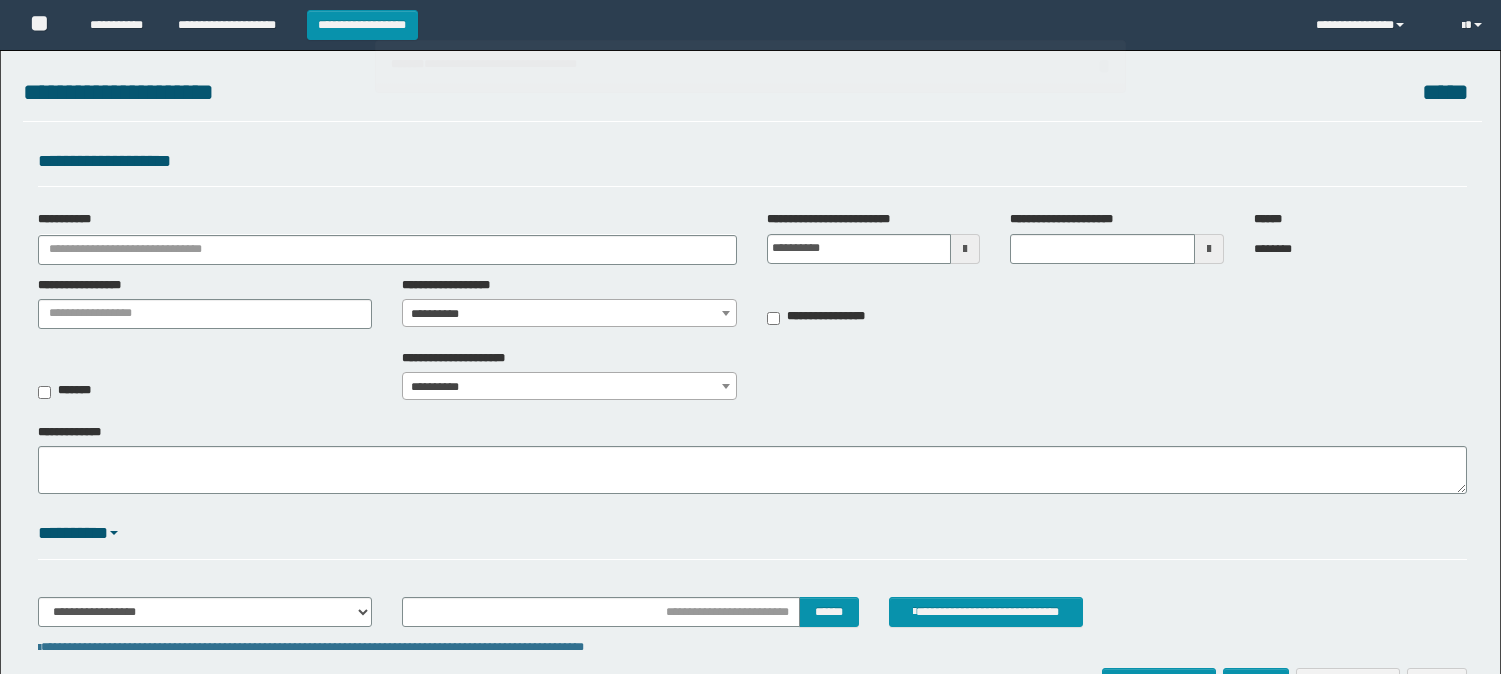 scroll, scrollTop: 0, scrollLeft: 0, axis: both 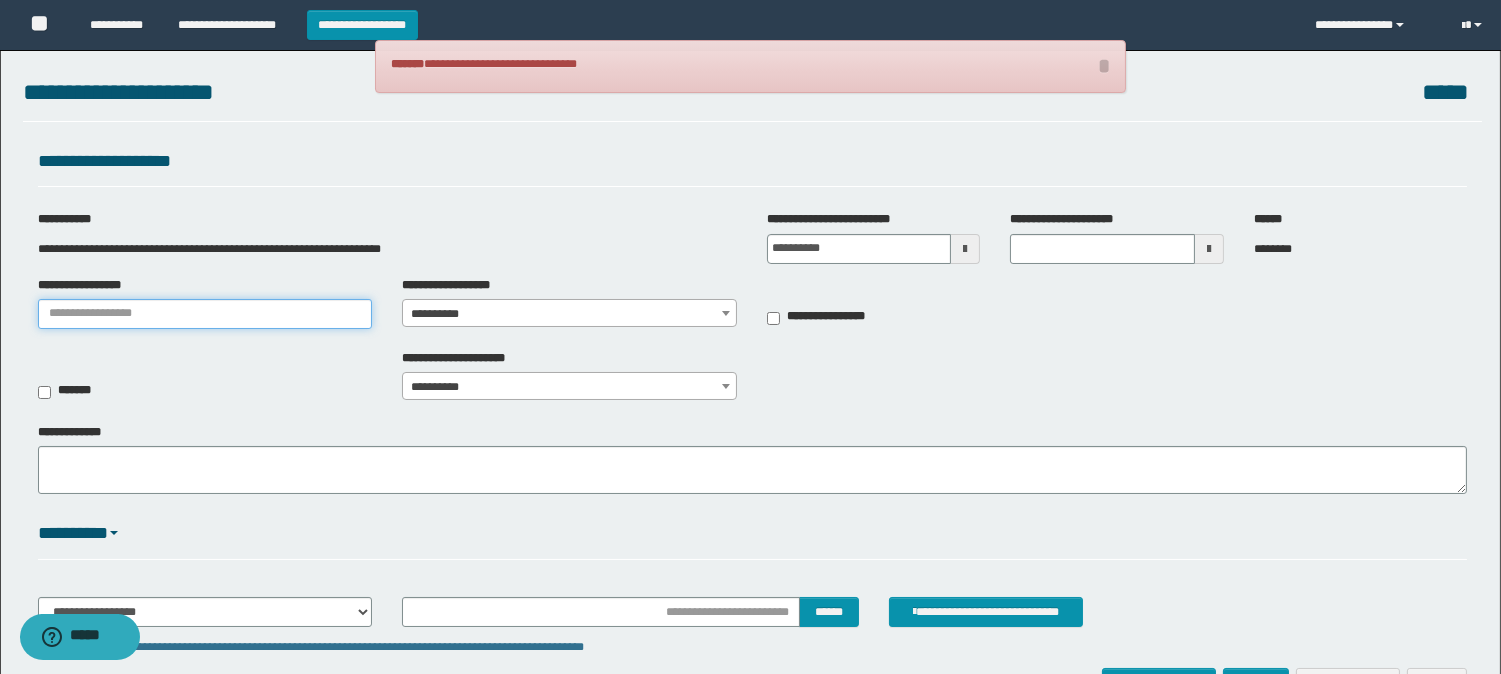 click on "**********" at bounding box center [205, 314] 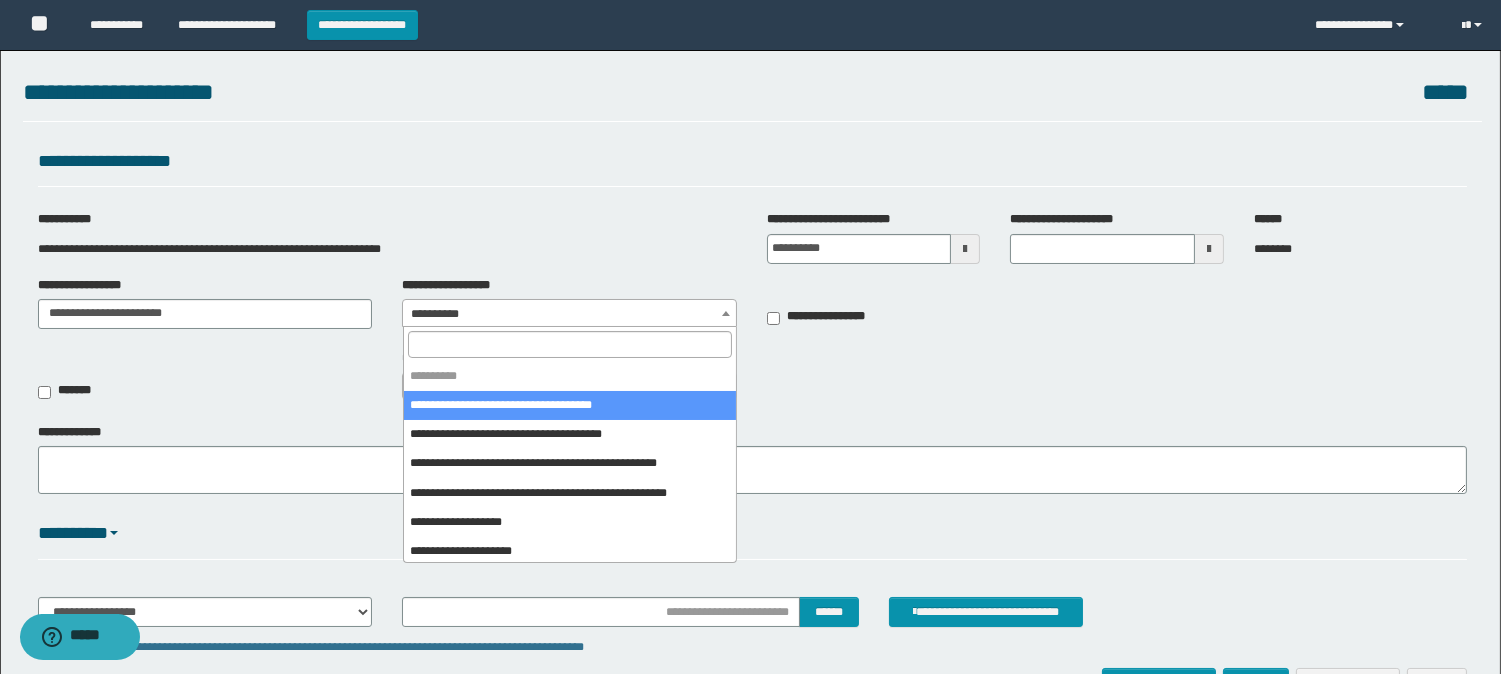 click on "**********" at bounding box center [569, 314] 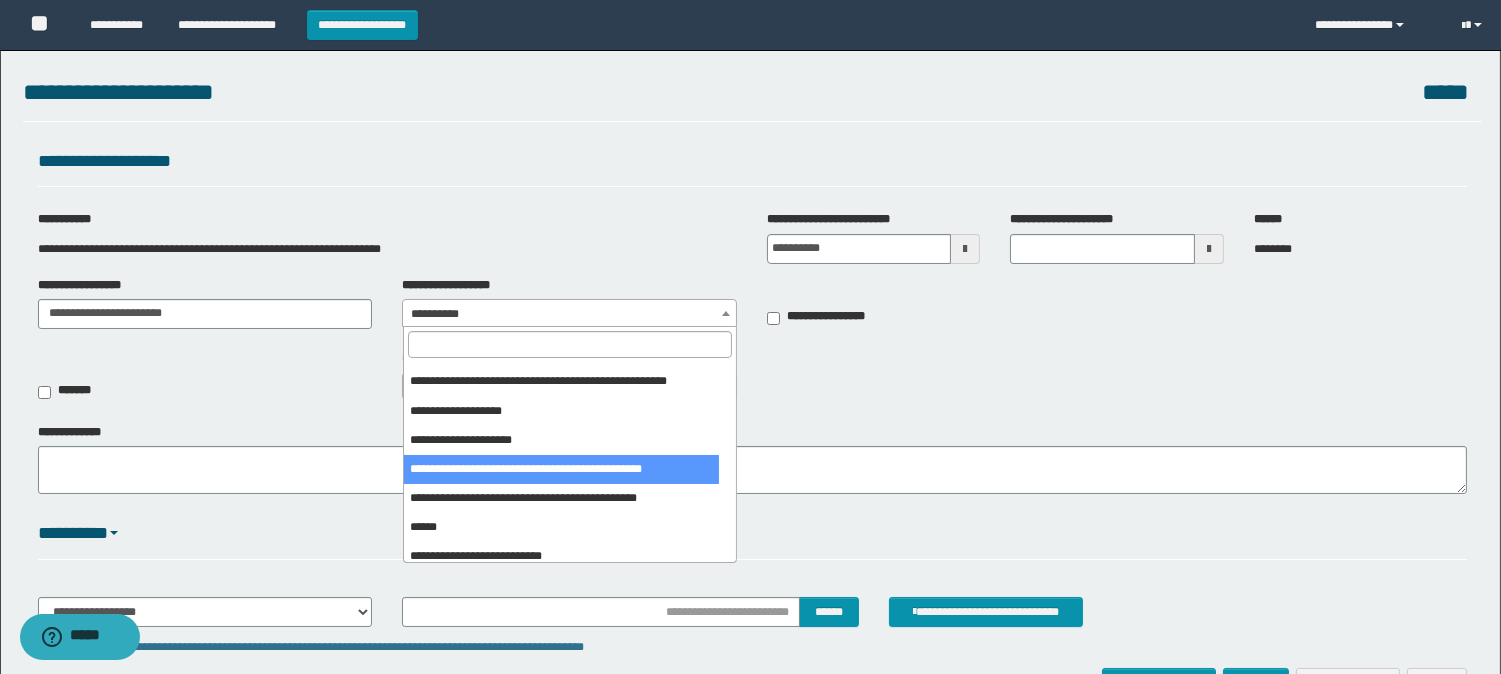 scroll, scrollTop: 222, scrollLeft: 0, axis: vertical 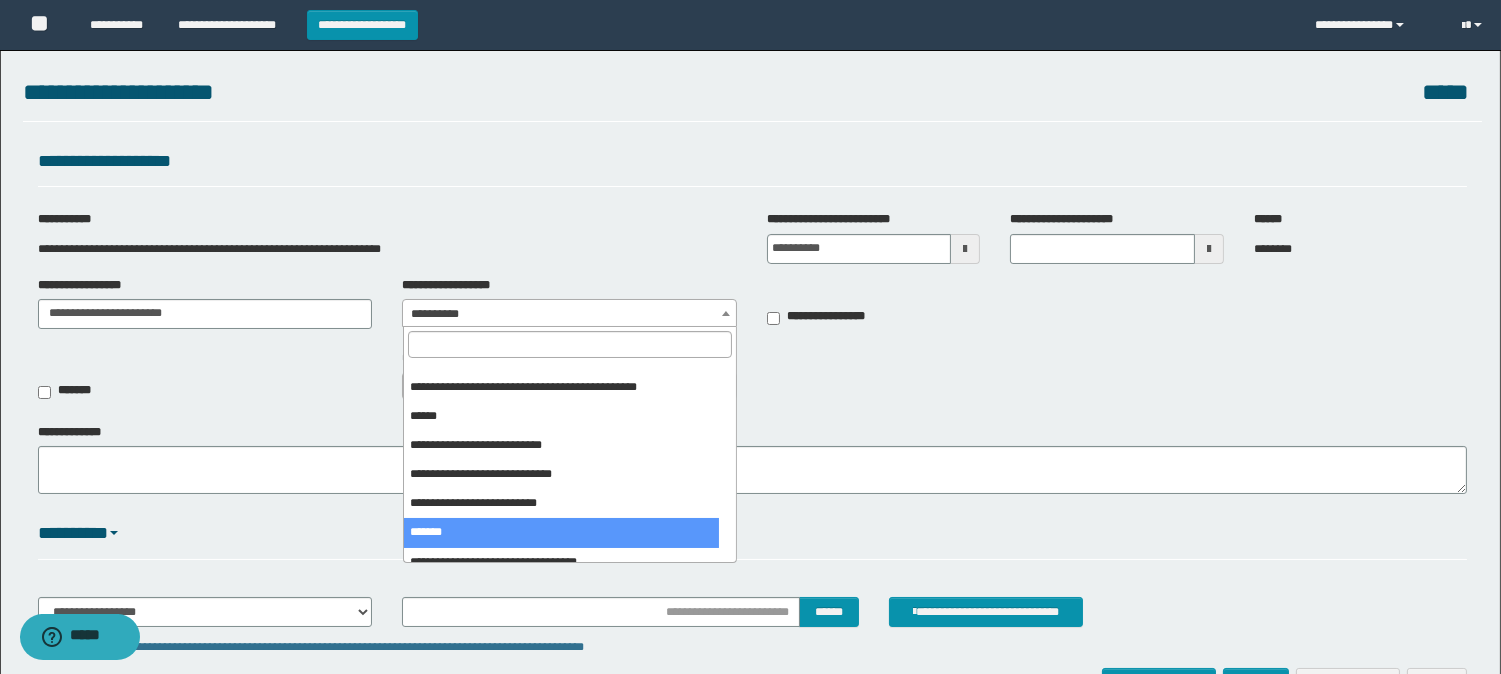 select on "***" 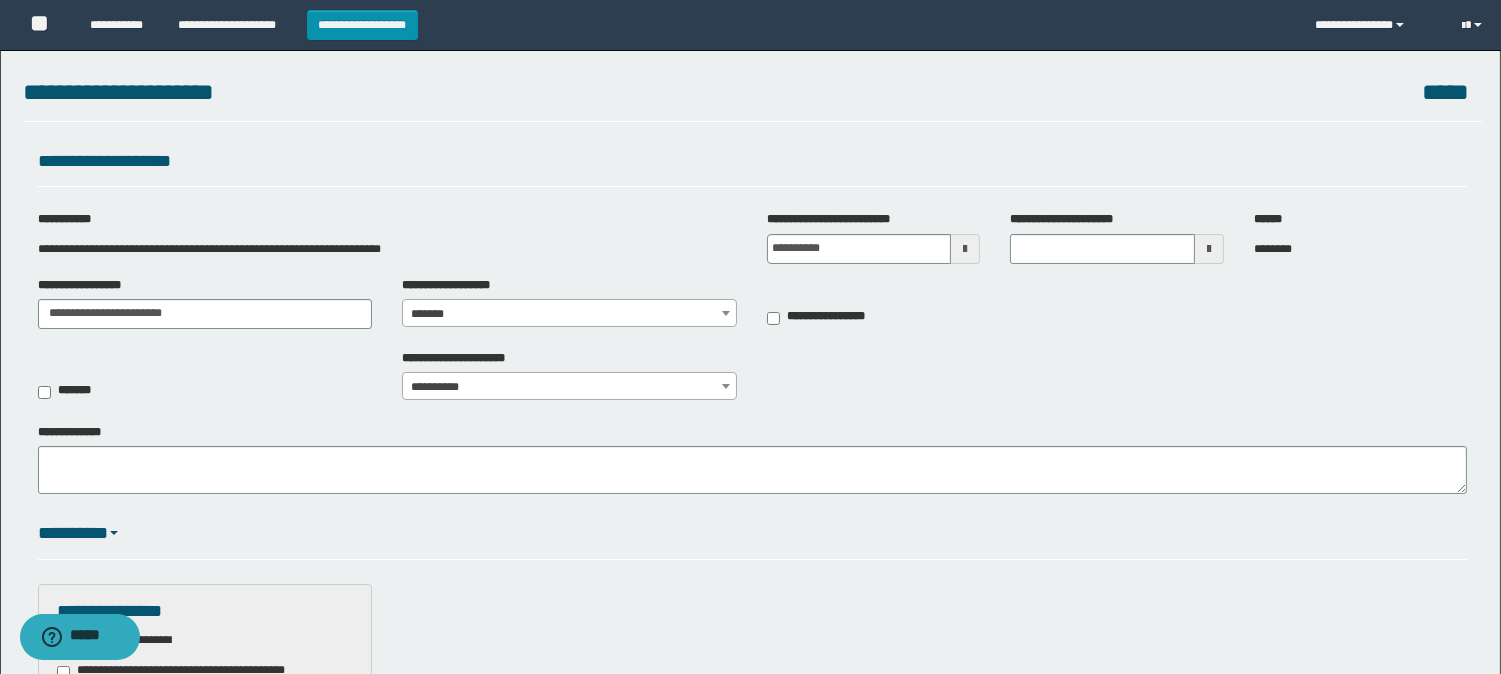click at bounding box center [965, 249] 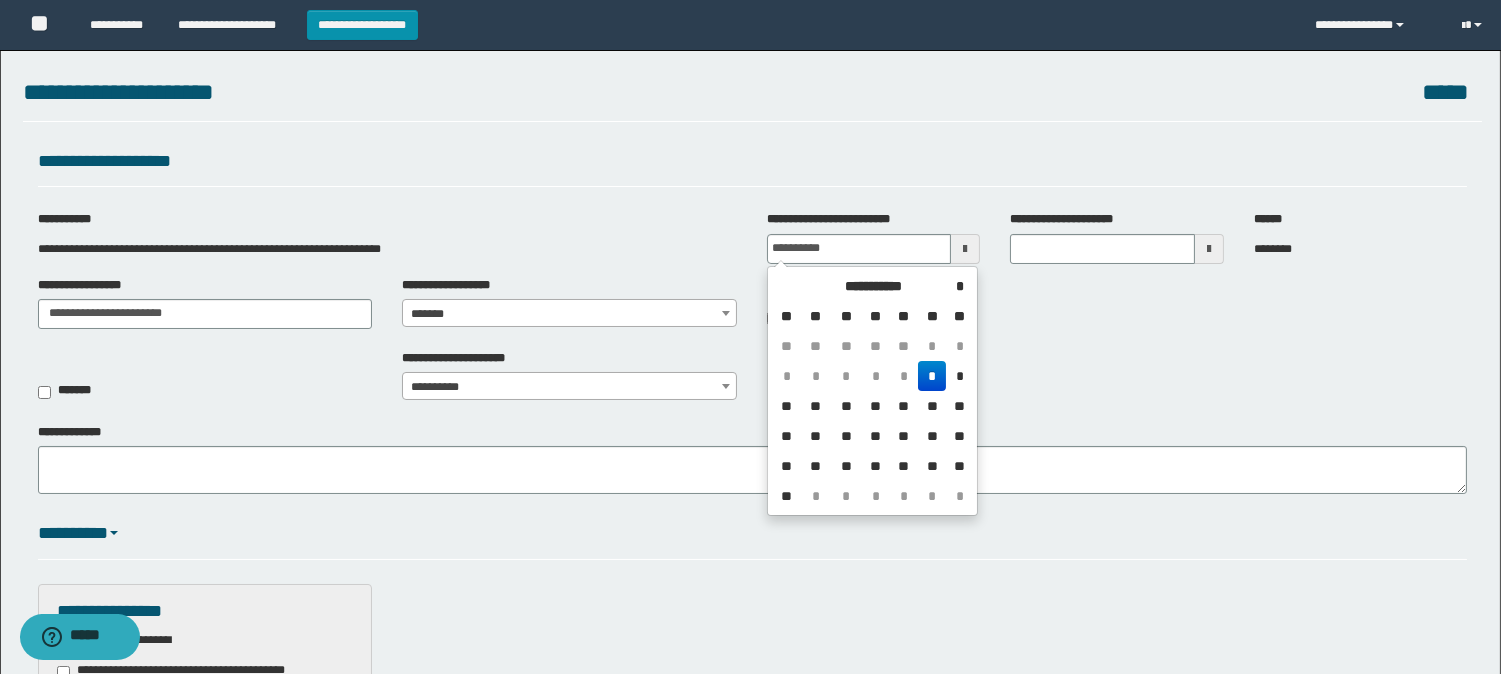 click on "**" at bounding box center (815, 406) 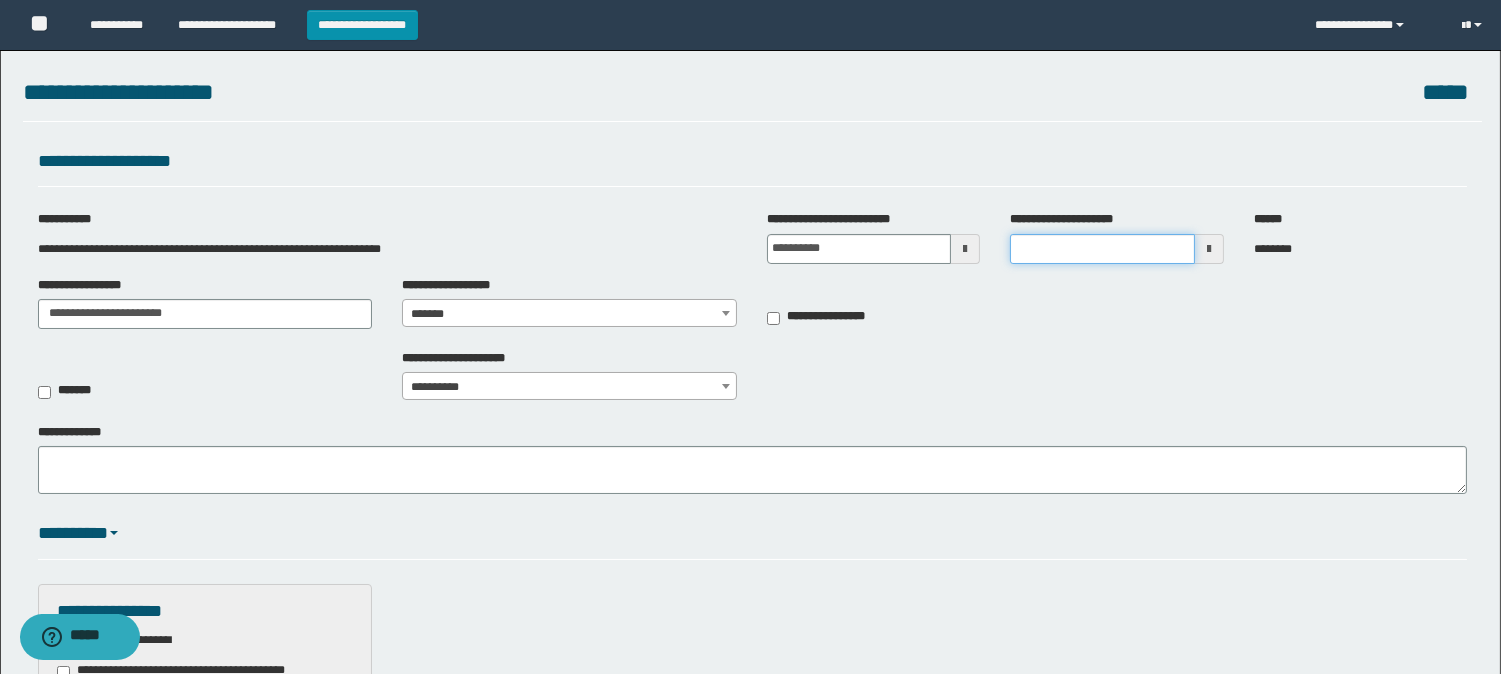click on "**********" at bounding box center [1102, 249] 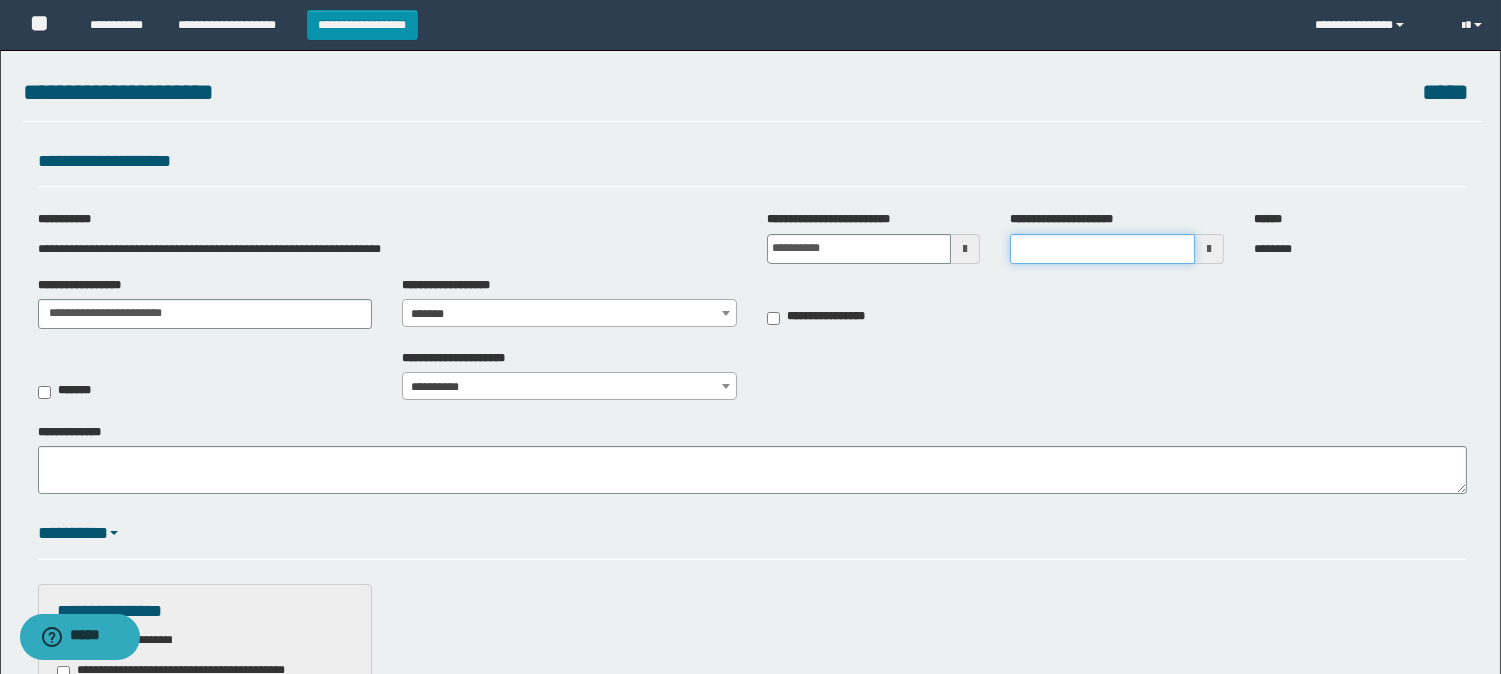 type on "*******" 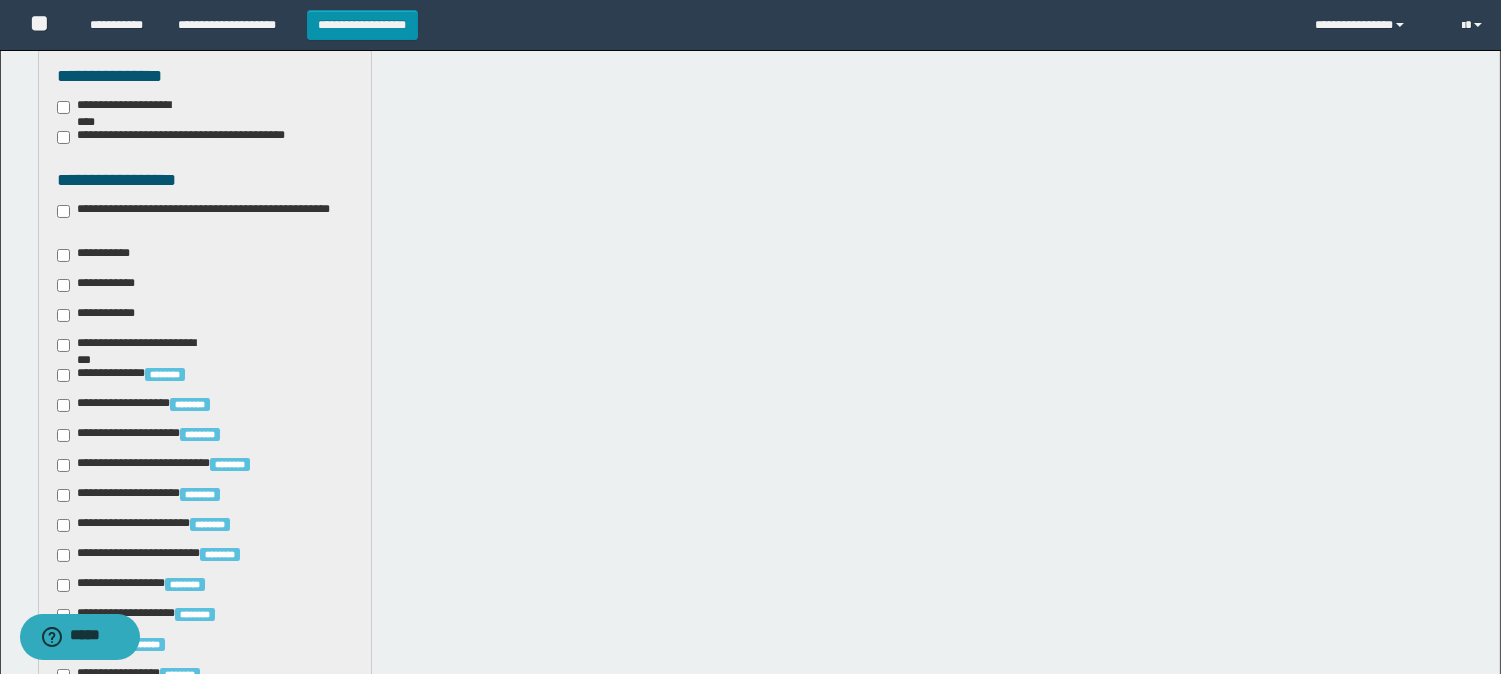 scroll, scrollTop: 555, scrollLeft: 0, axis: vertical 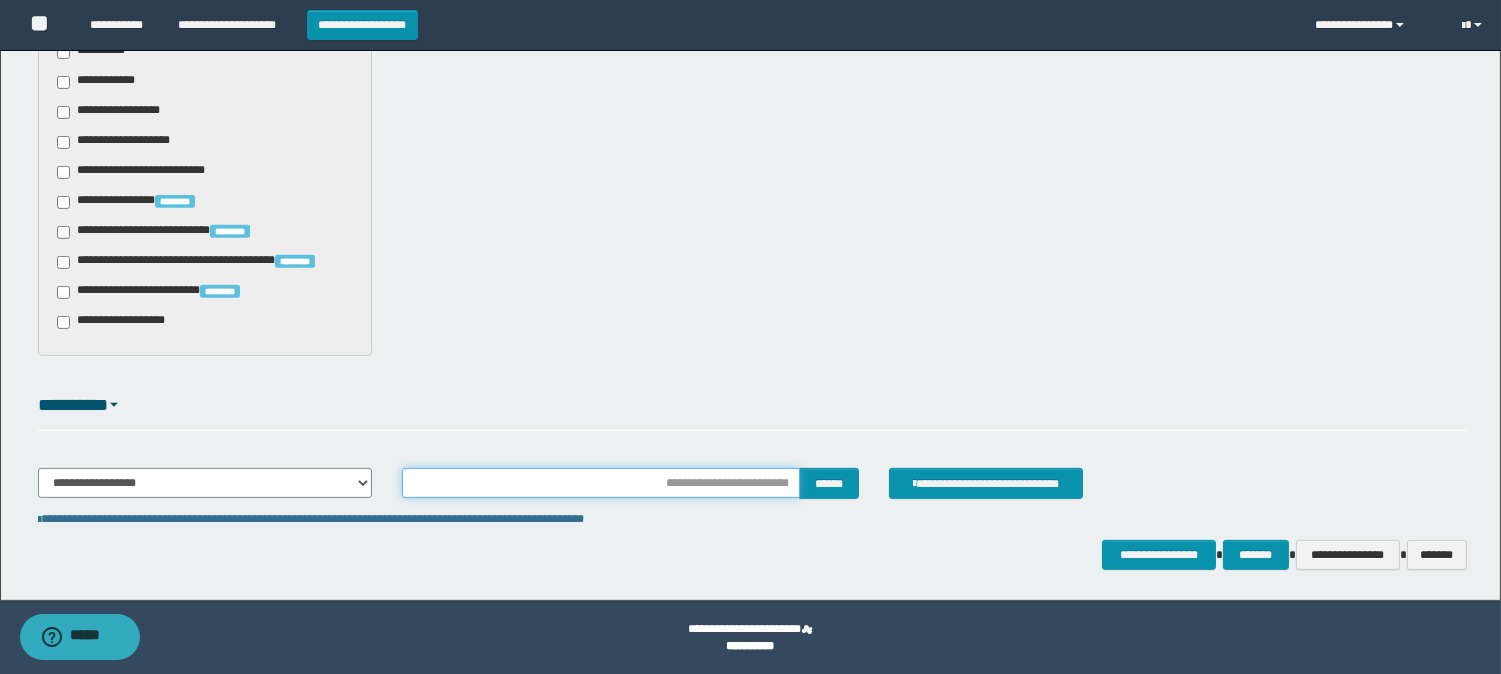 click at bounding box center [601, 483] 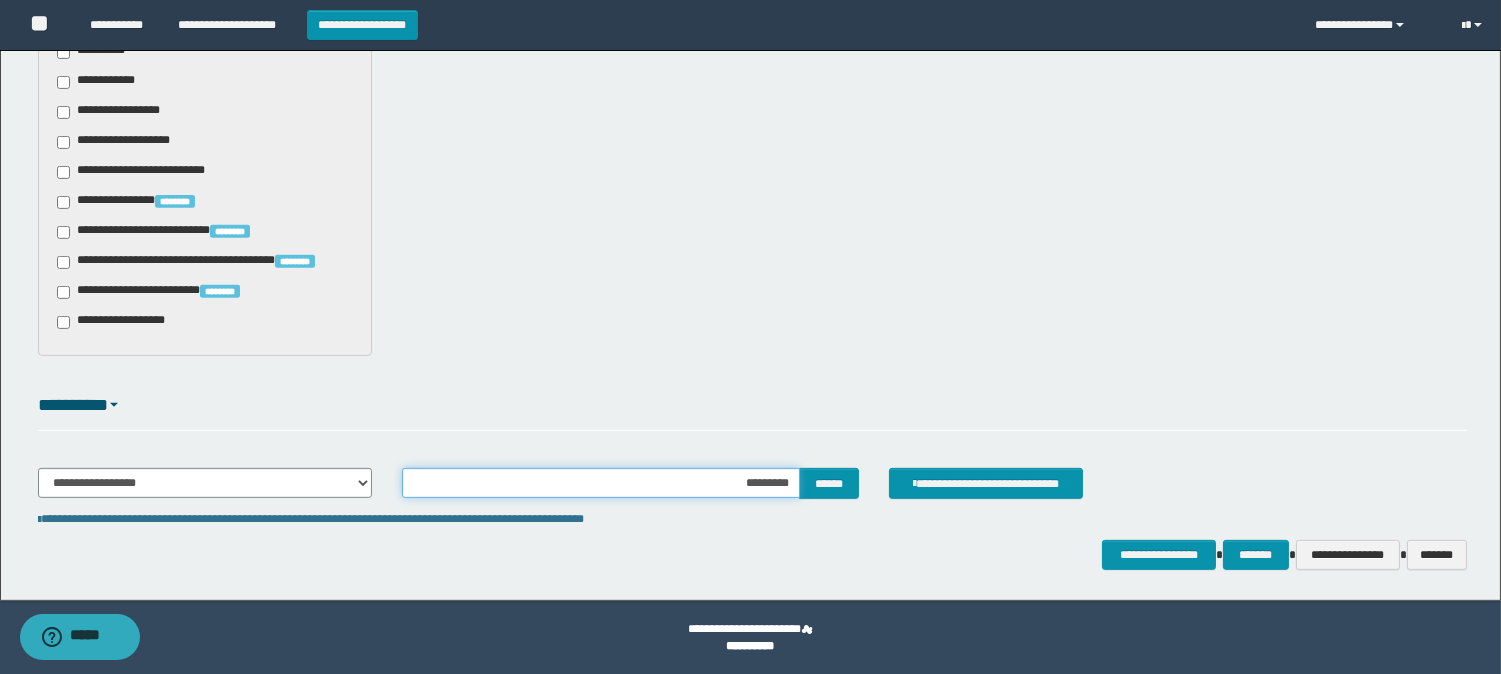type on "**********" 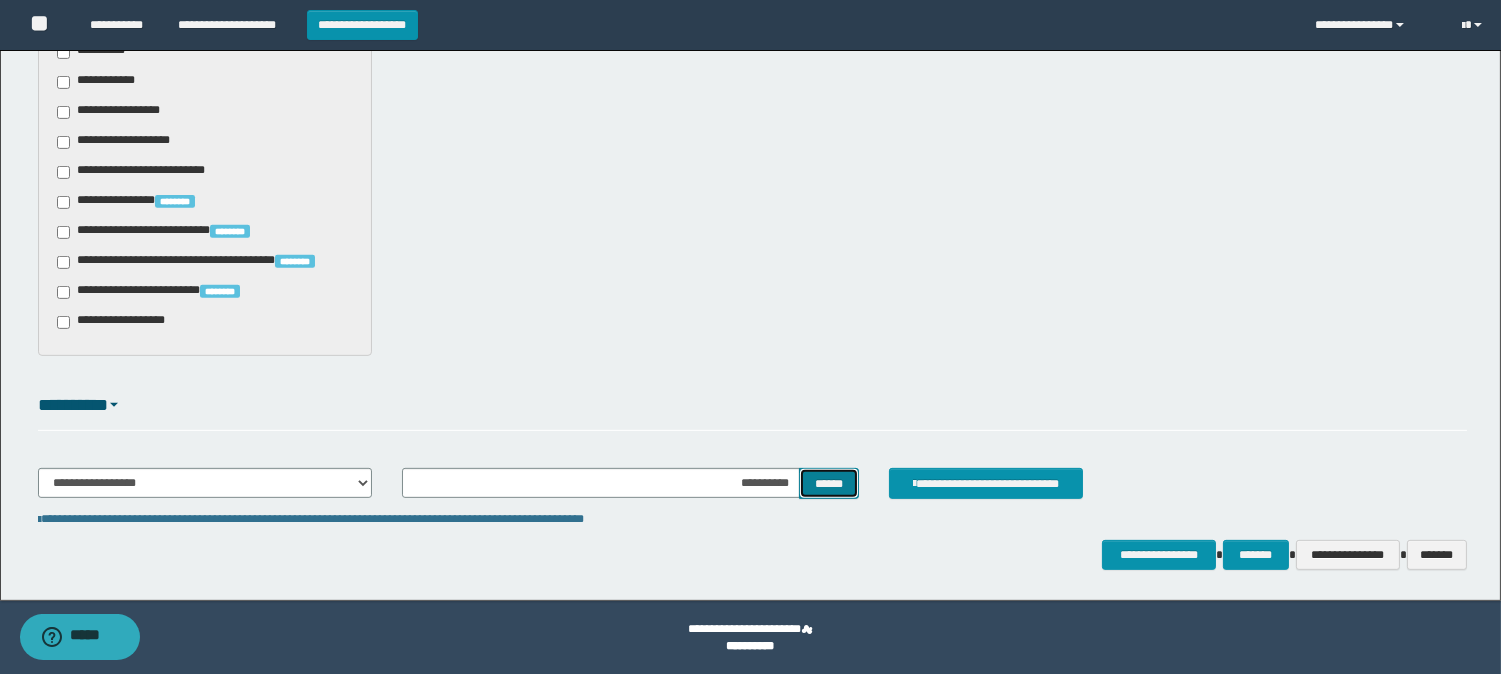 click on "******" at bounding box center (829, 483) 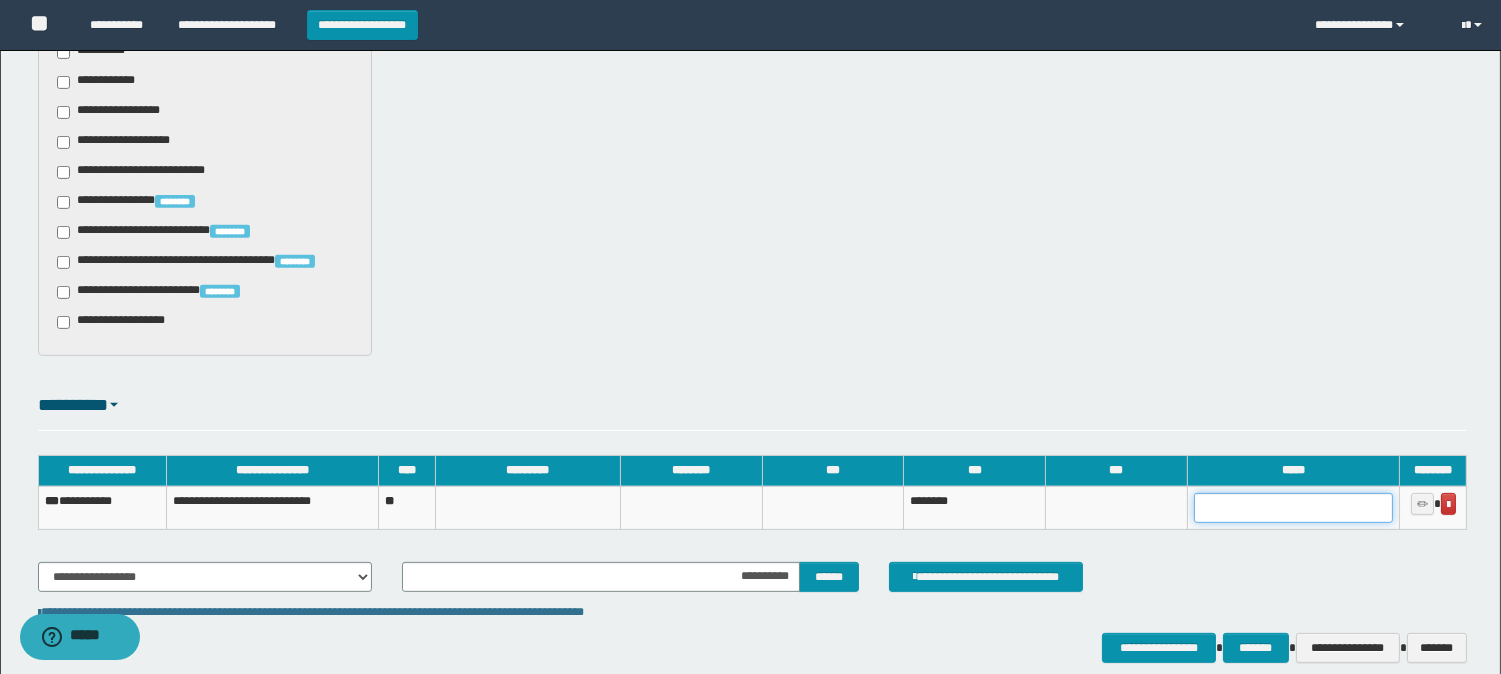 click at bounding box center [1293, 508] 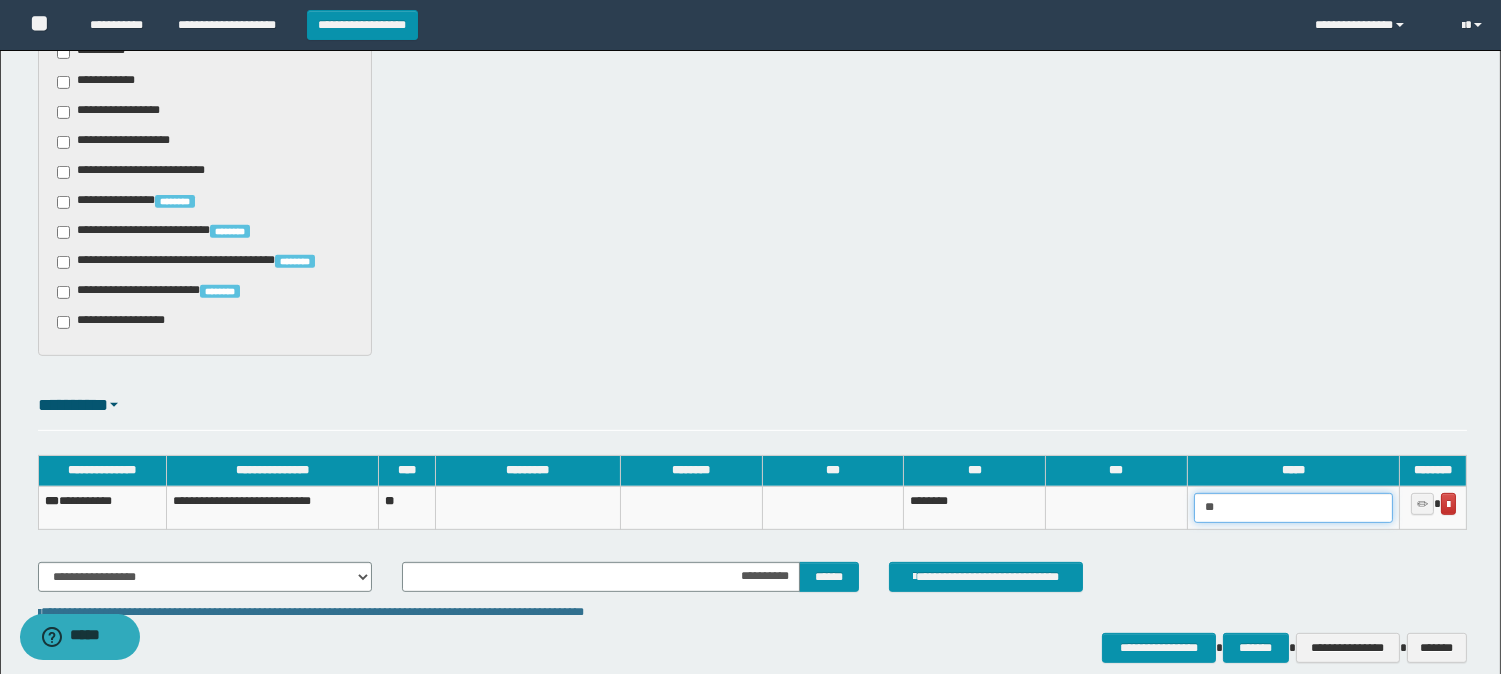 type on "*" 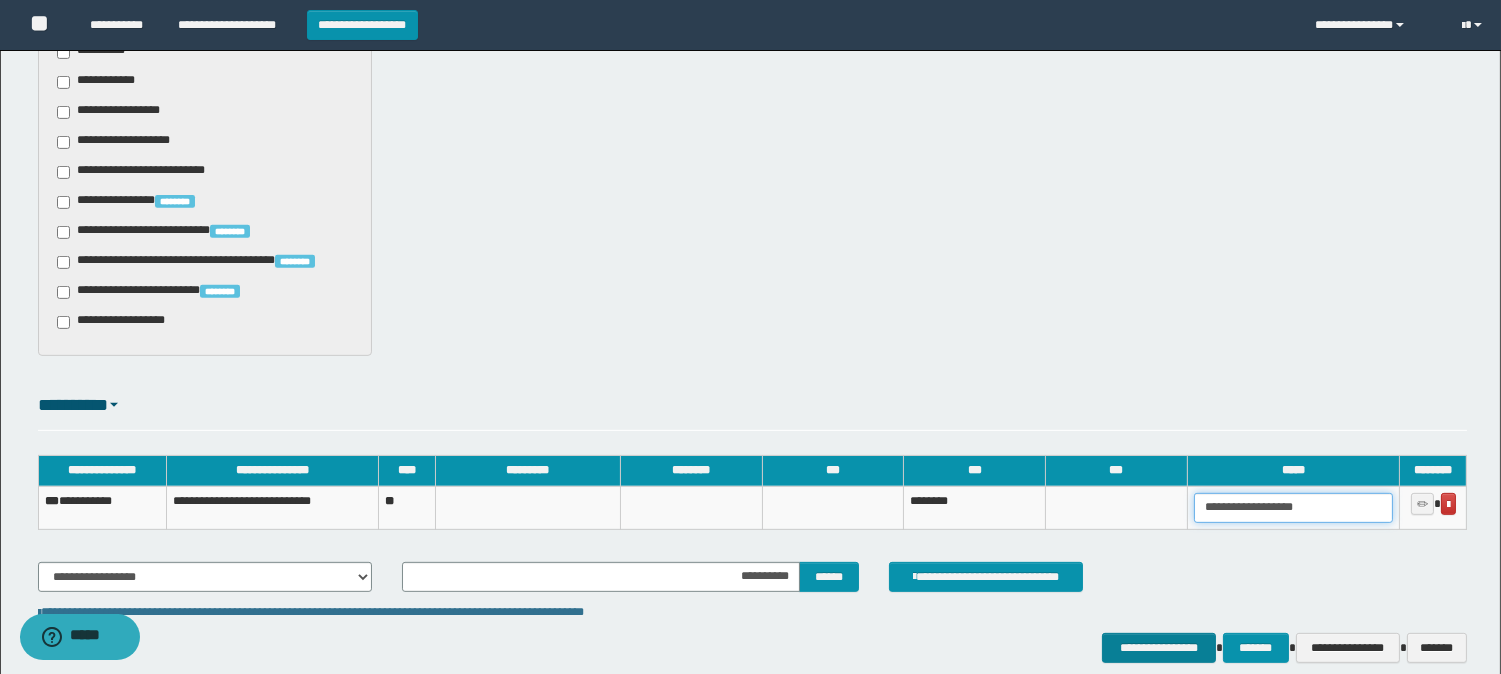 type on "**********" 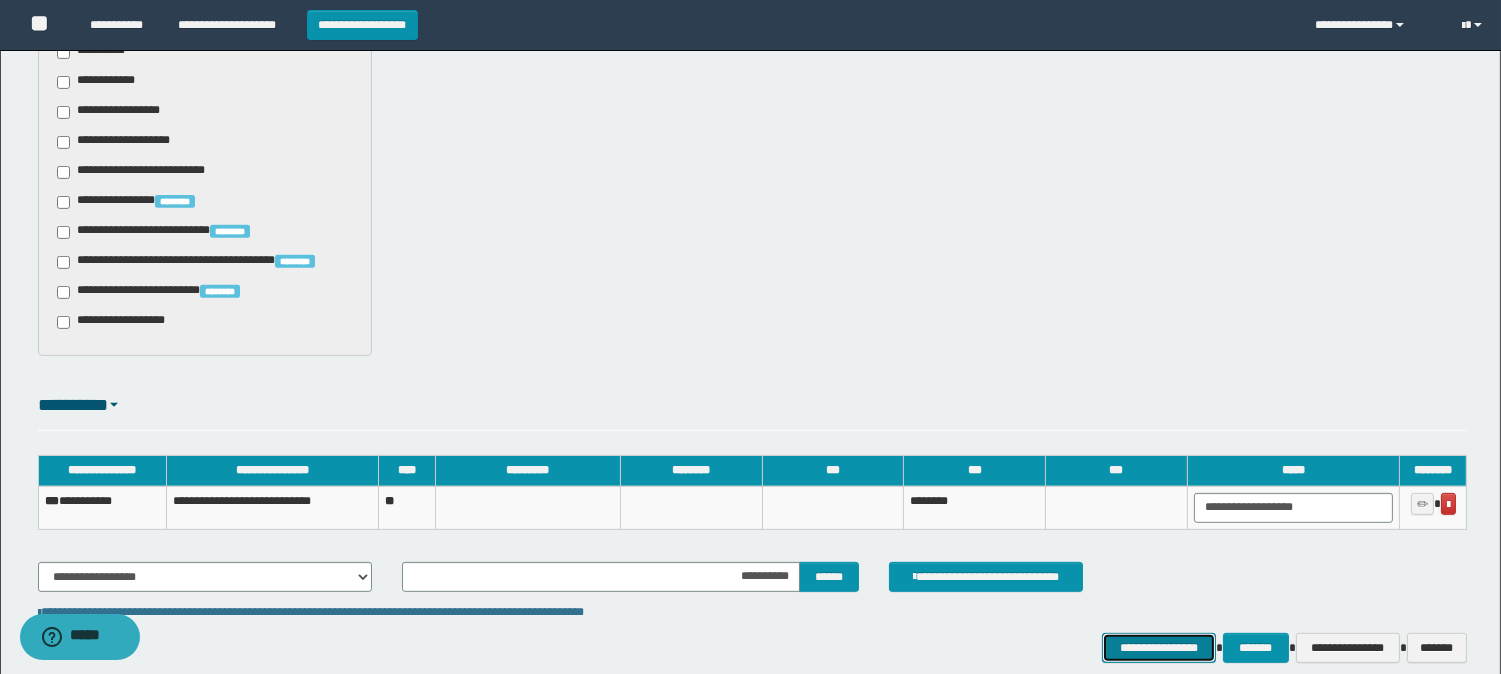 click on "**********" at bounding box center [1159, 648] 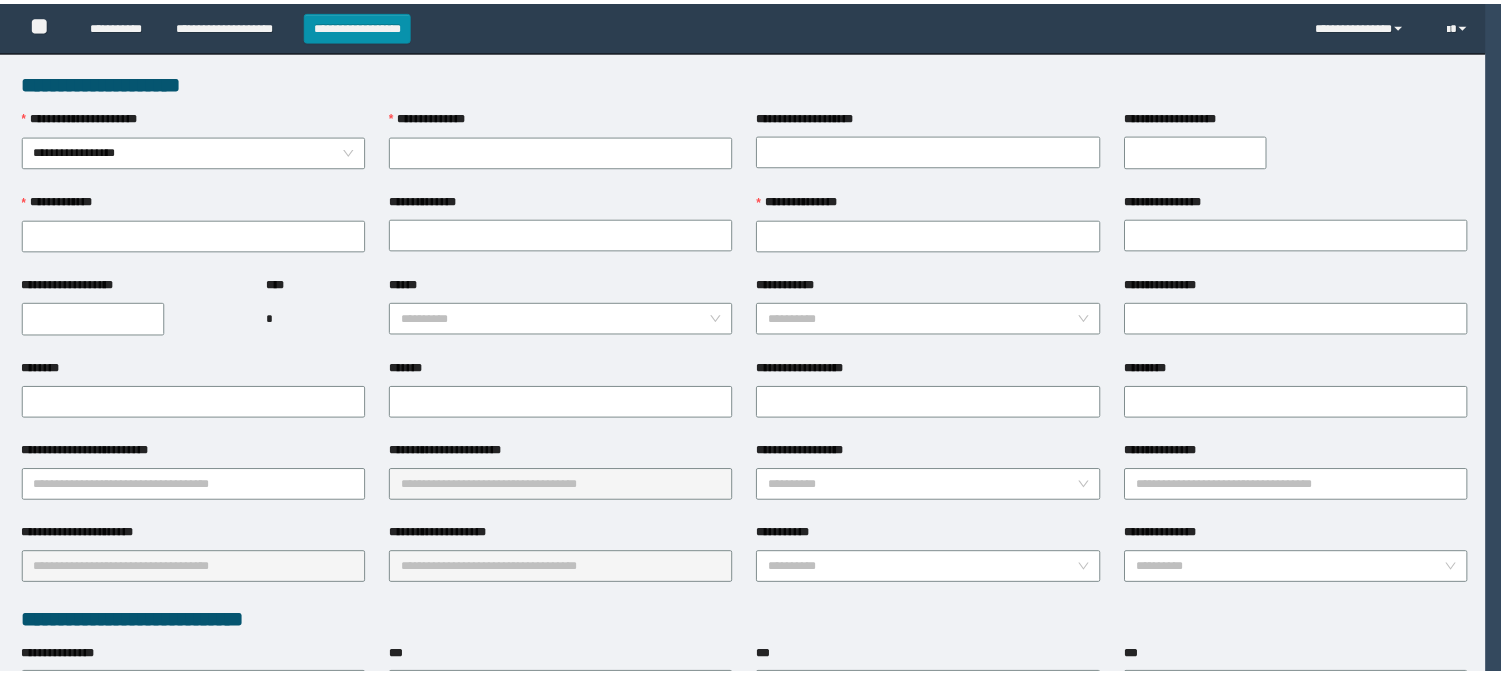 scroll, scrollTop: 0, scrollLeft: 0, axis: both 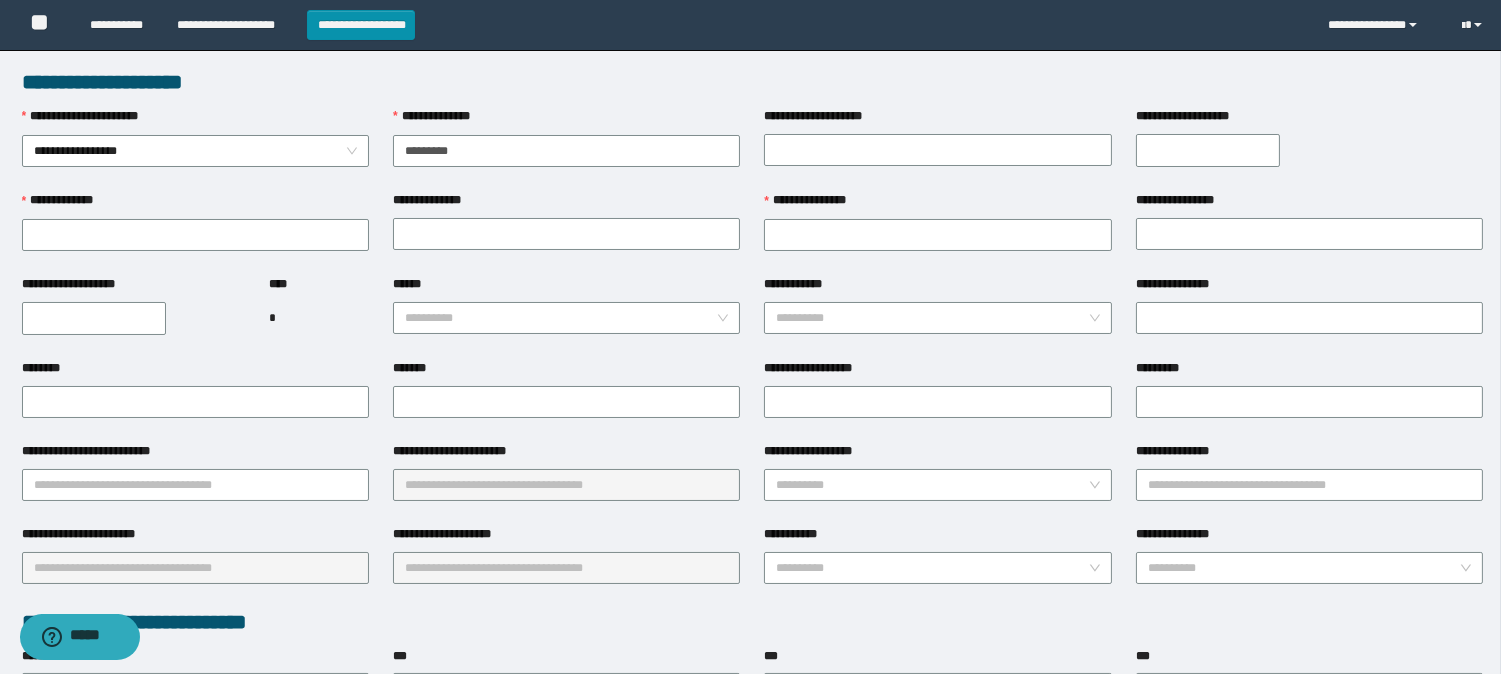 type on "**********" 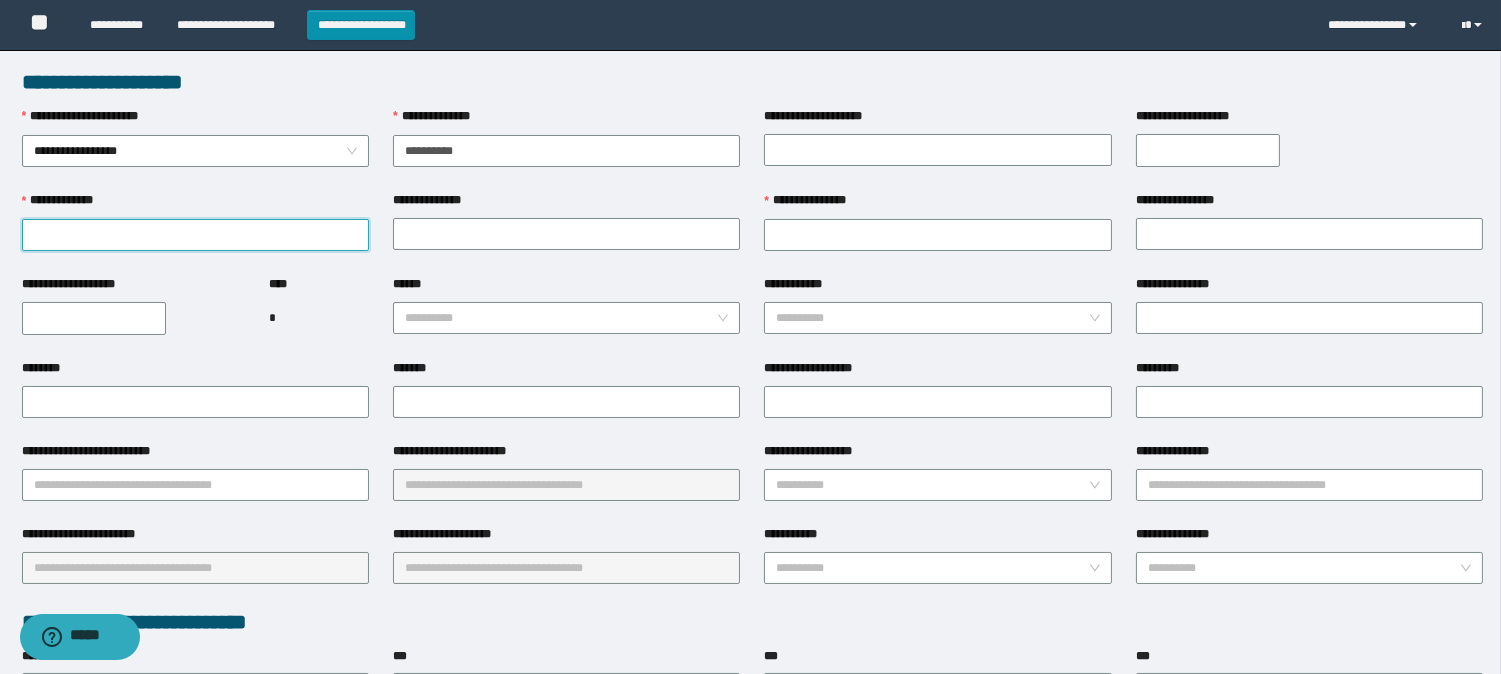 click on "**********" at bounding box center [195, 235] 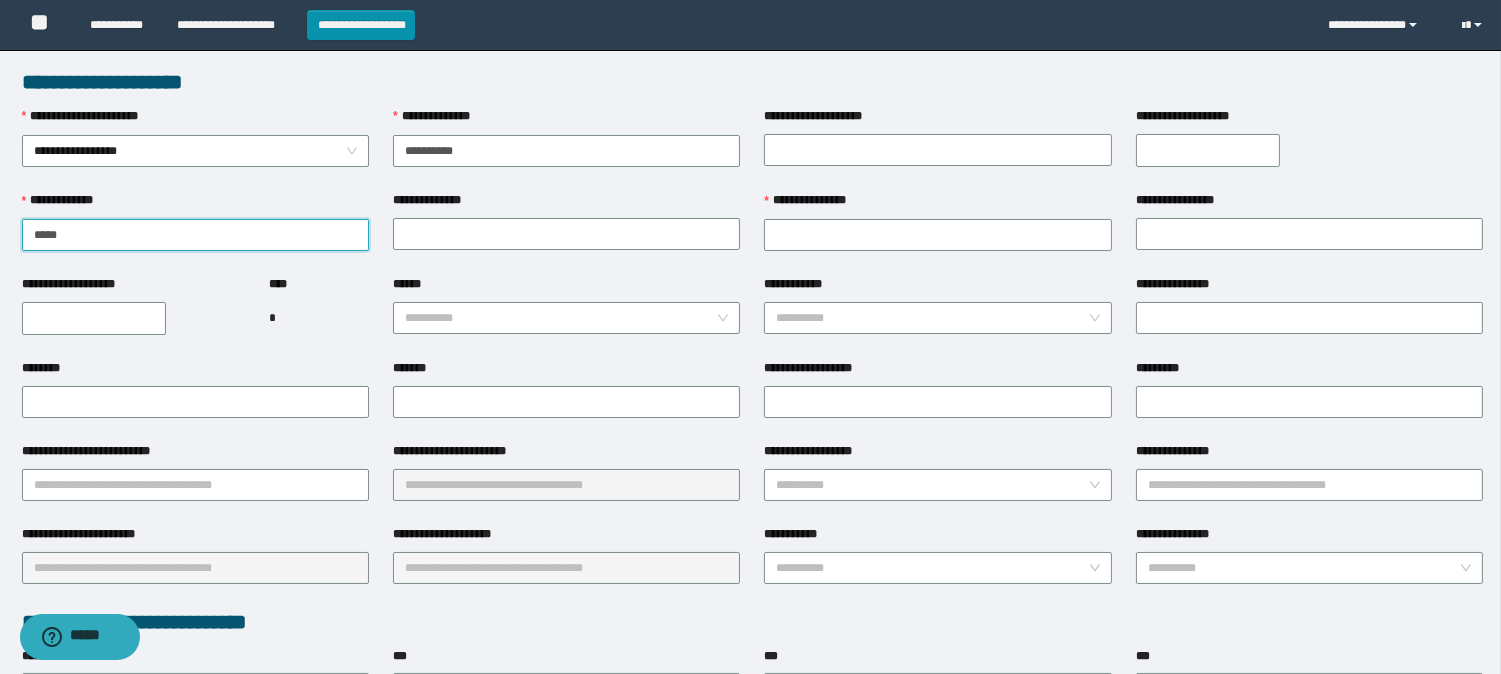 type on "*****" 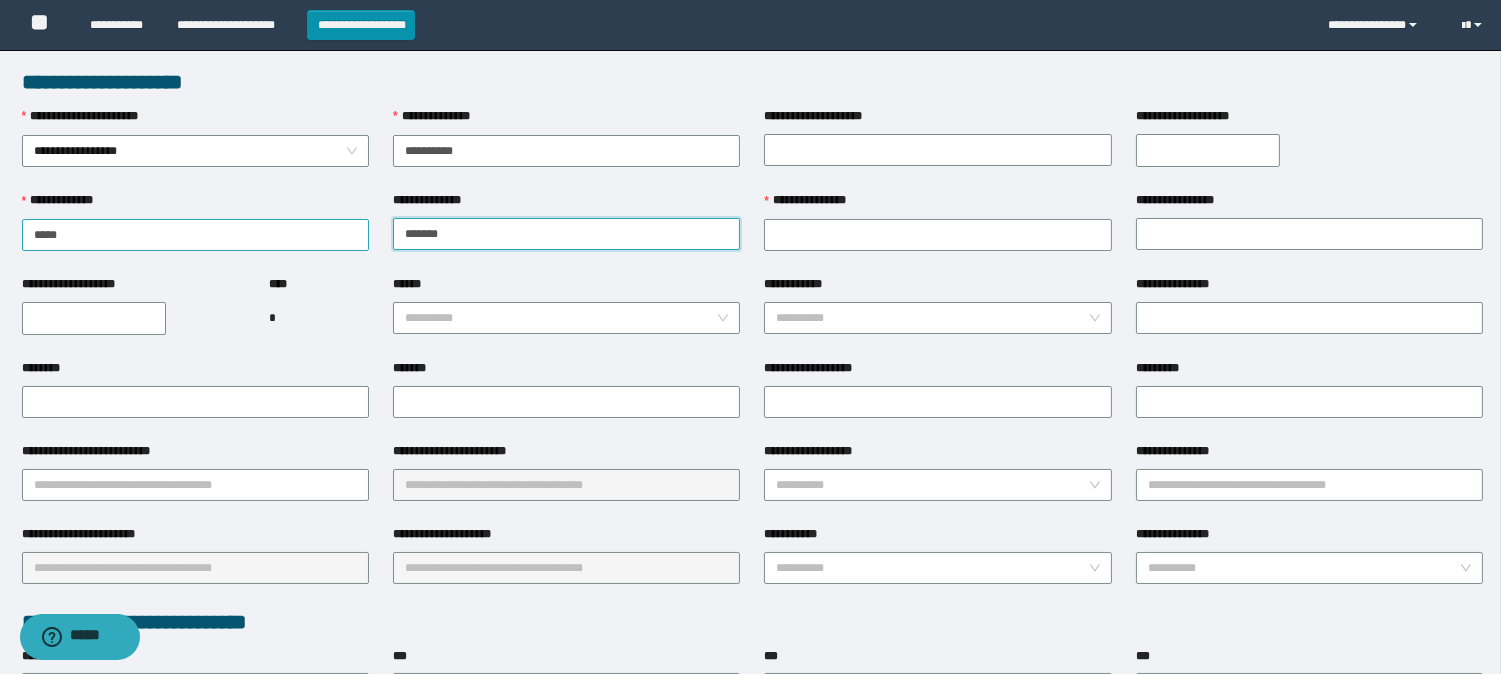type on "*******" 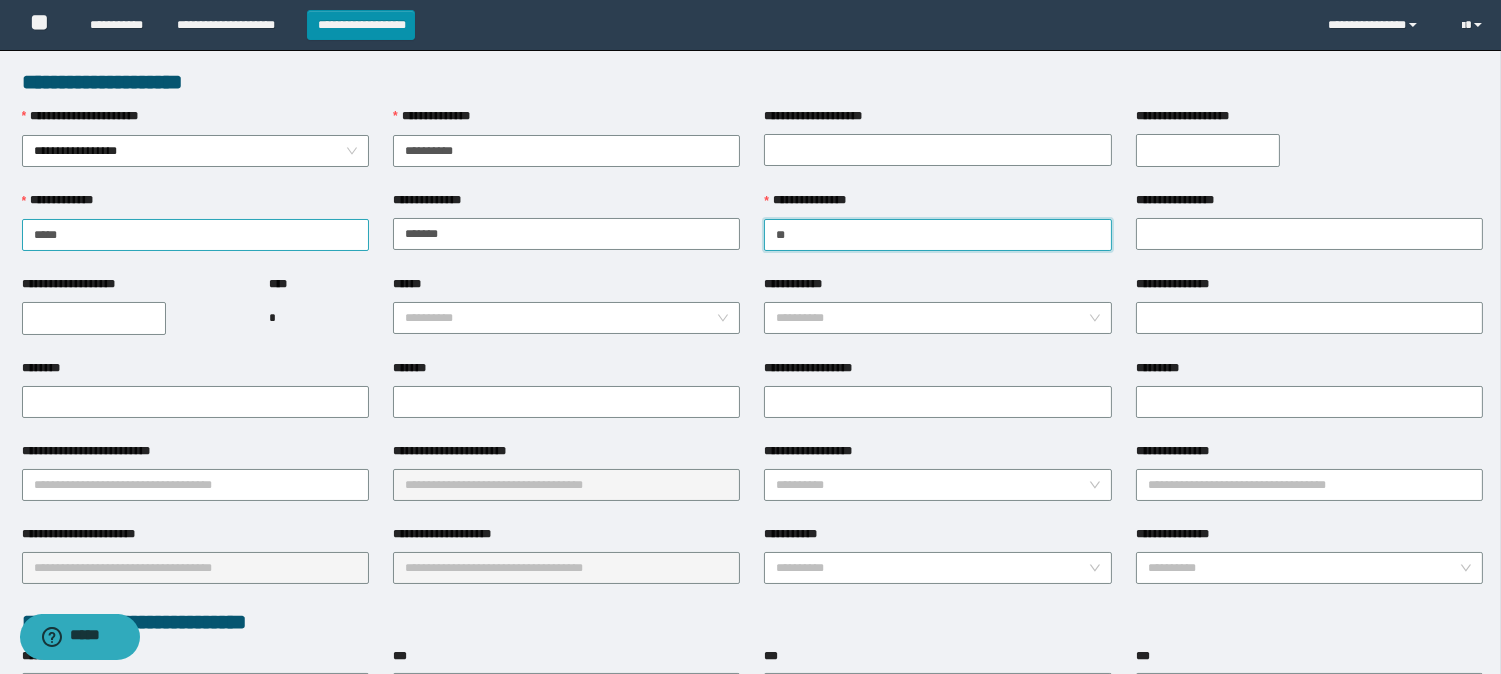 type on "*" 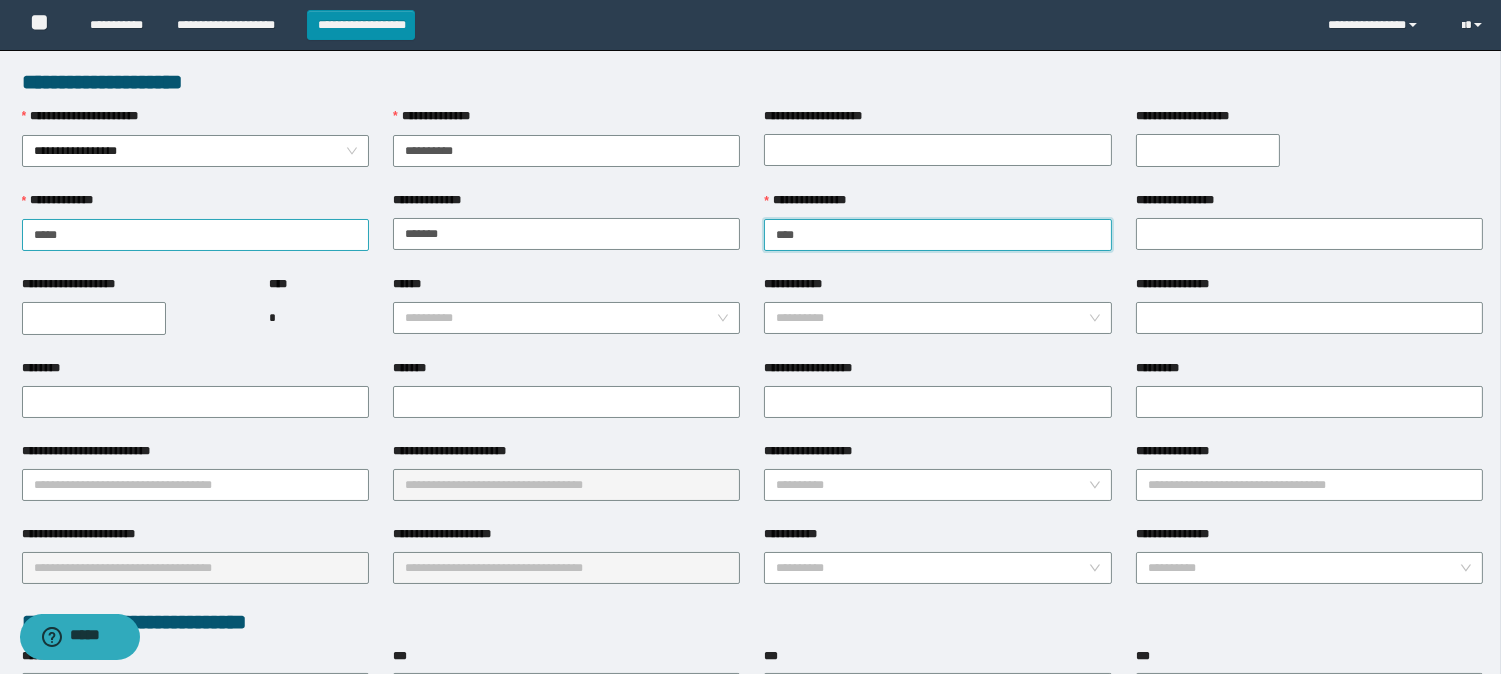 type on "****" 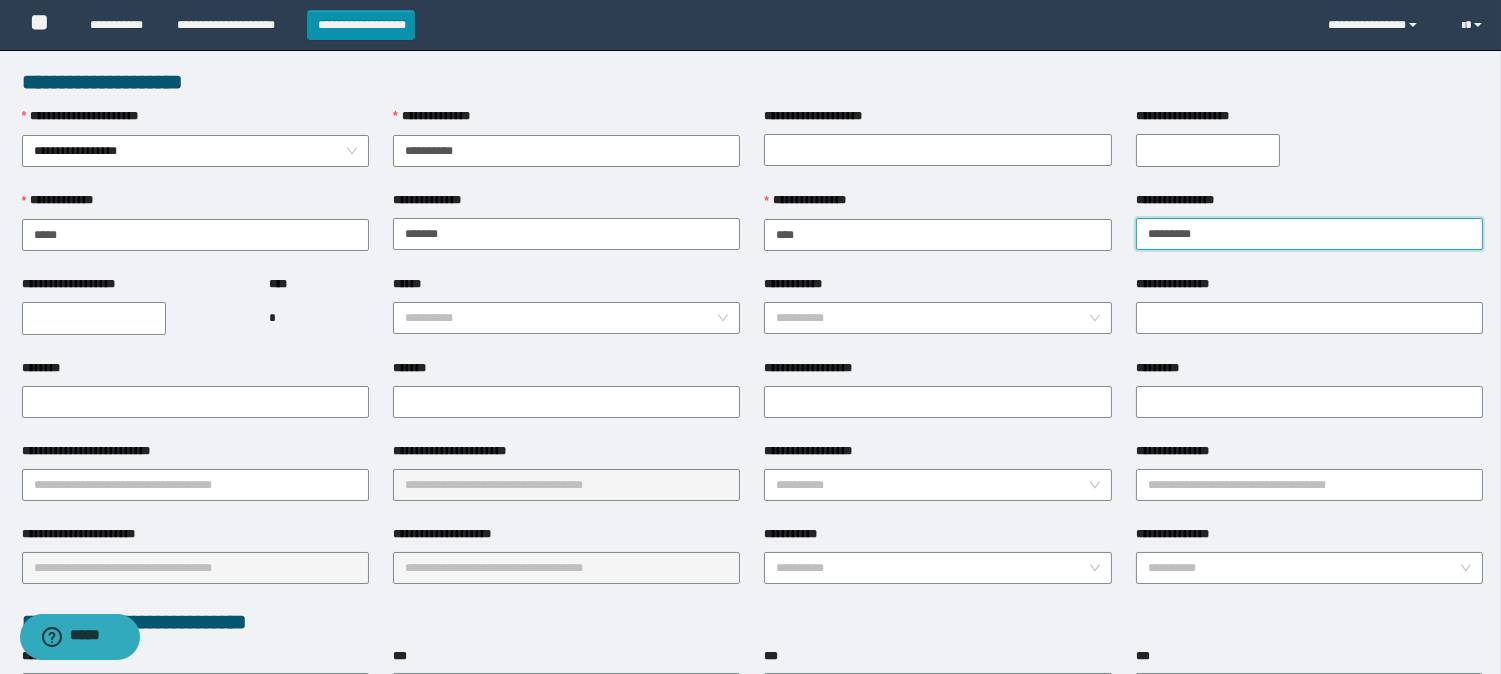 type on "*********" 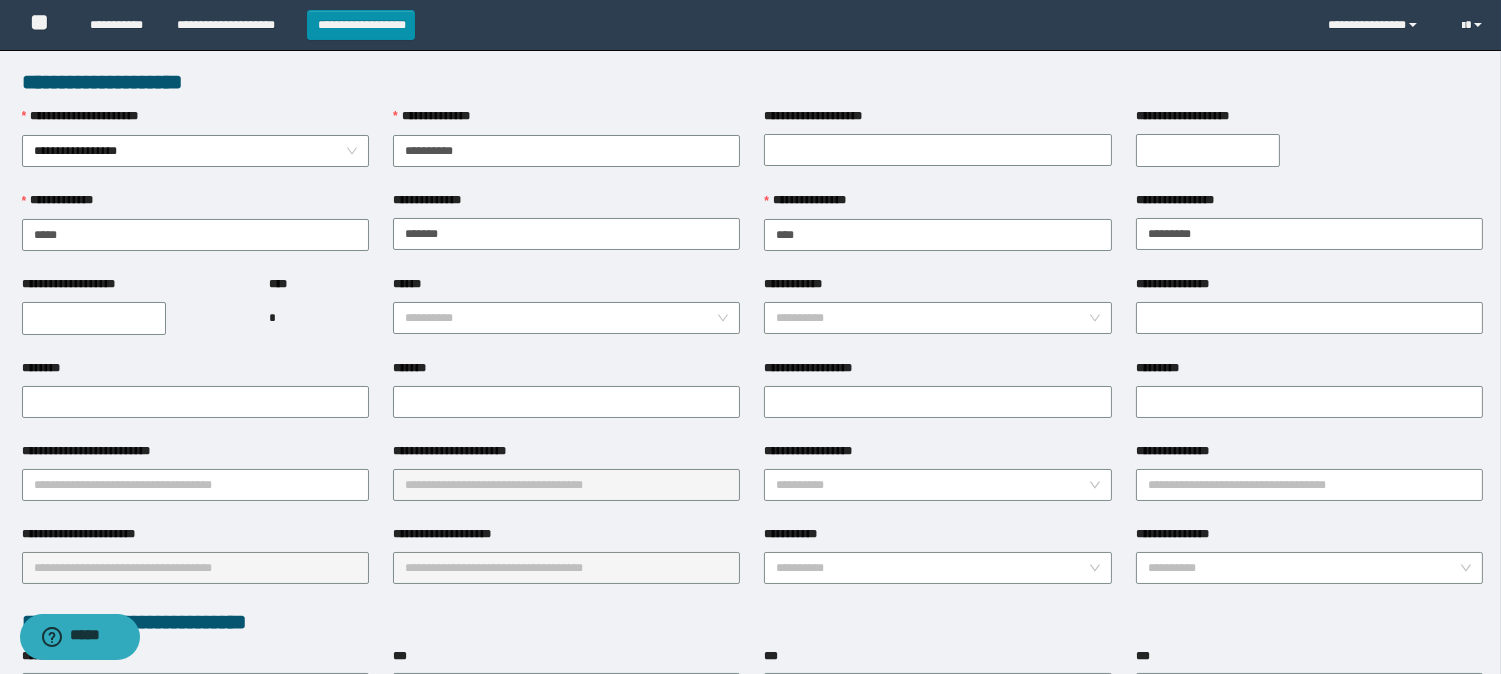 click on "**********" at bounding box center [94, 318] 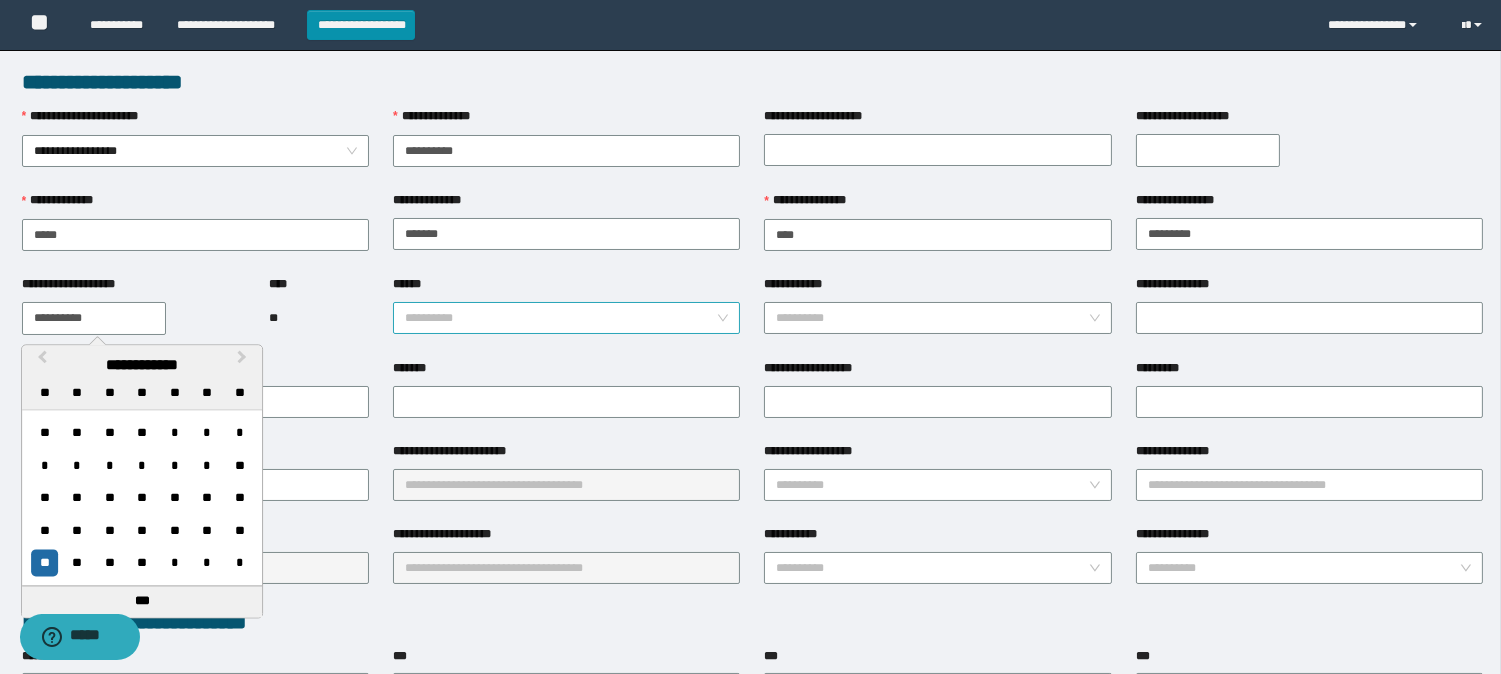type on "**********" 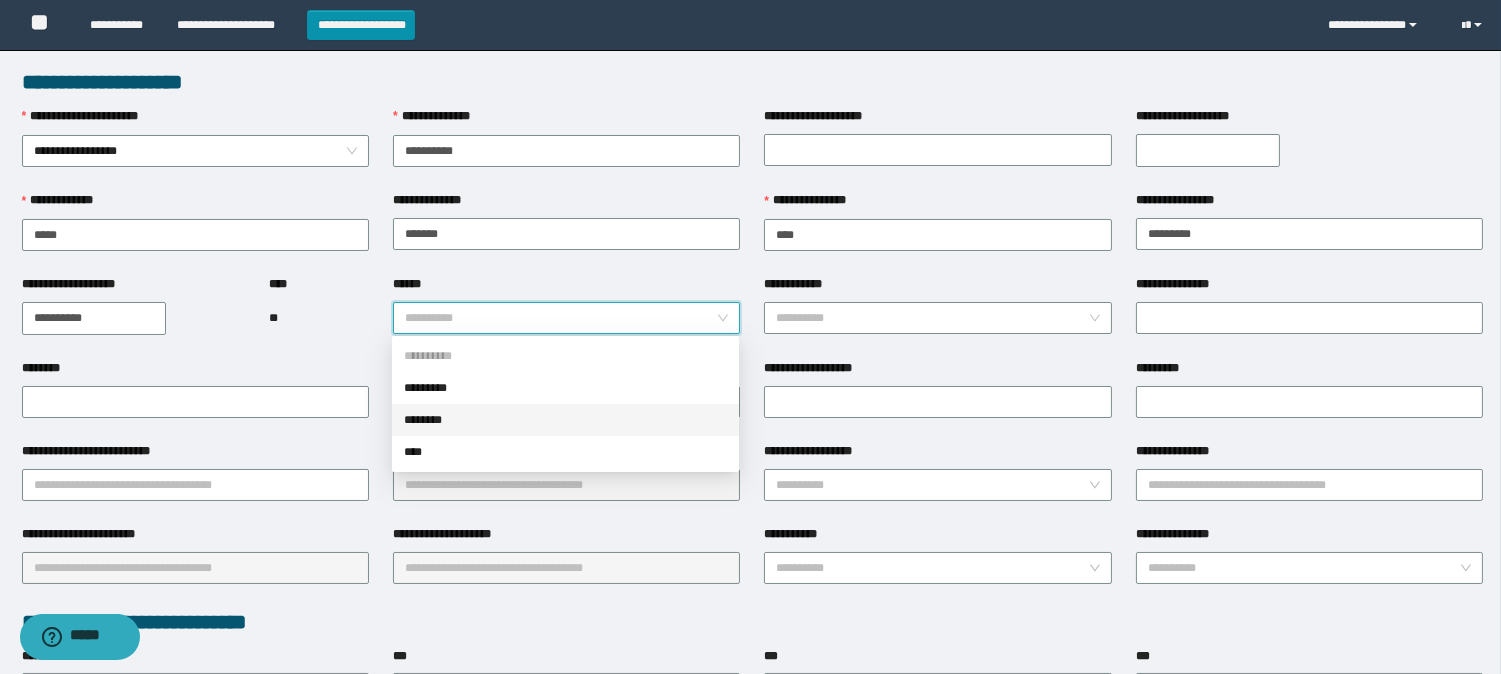 click on "********" at bounding box center [565, 420] 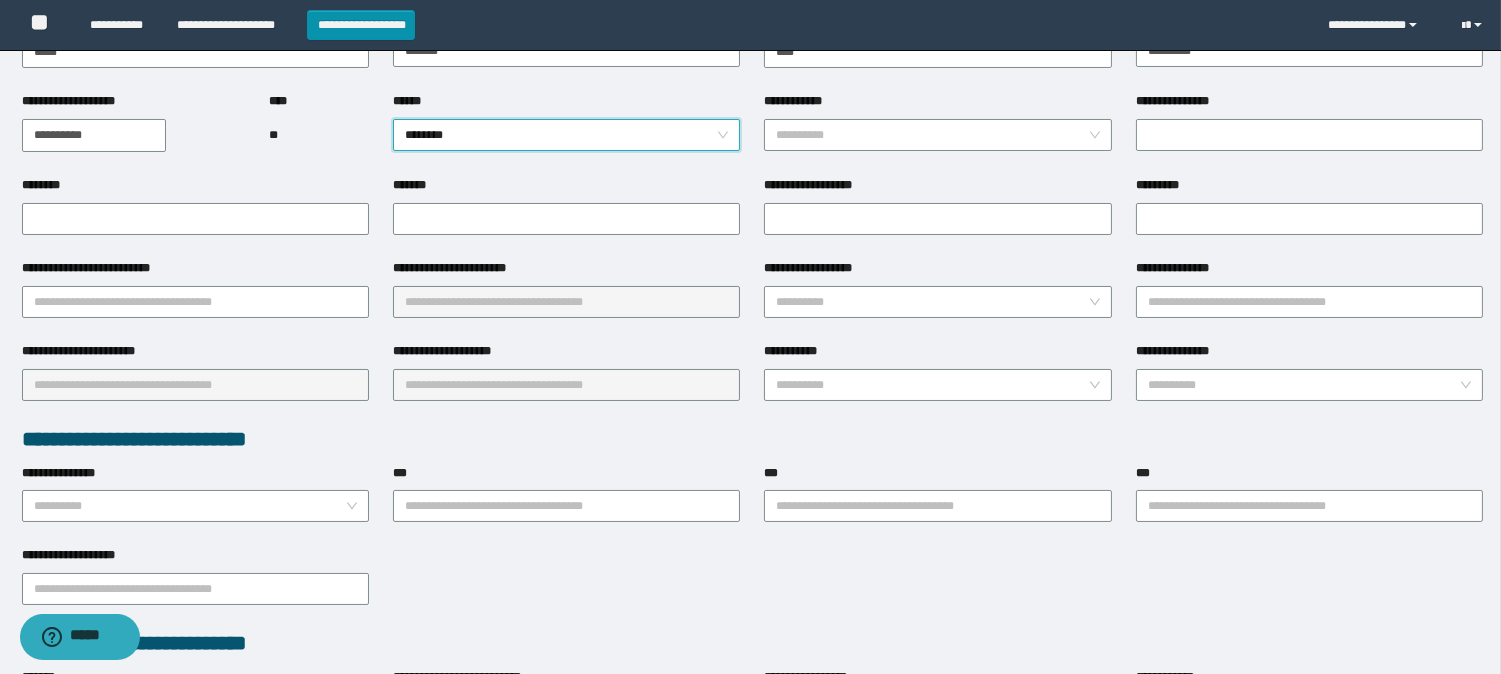 scroll, scrollTop: 222, scrollLeft: 0, axis: vertical 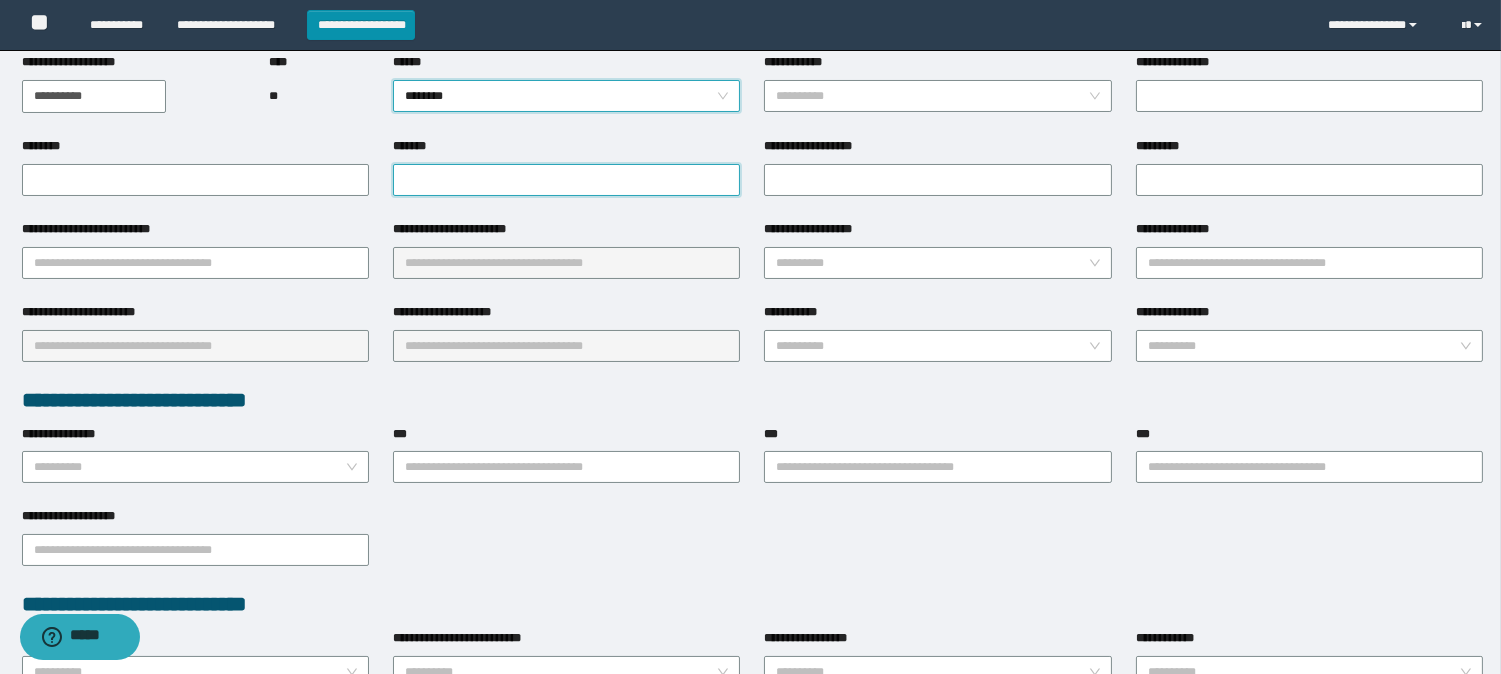 click on "*******" at bounding box center (566, 180) 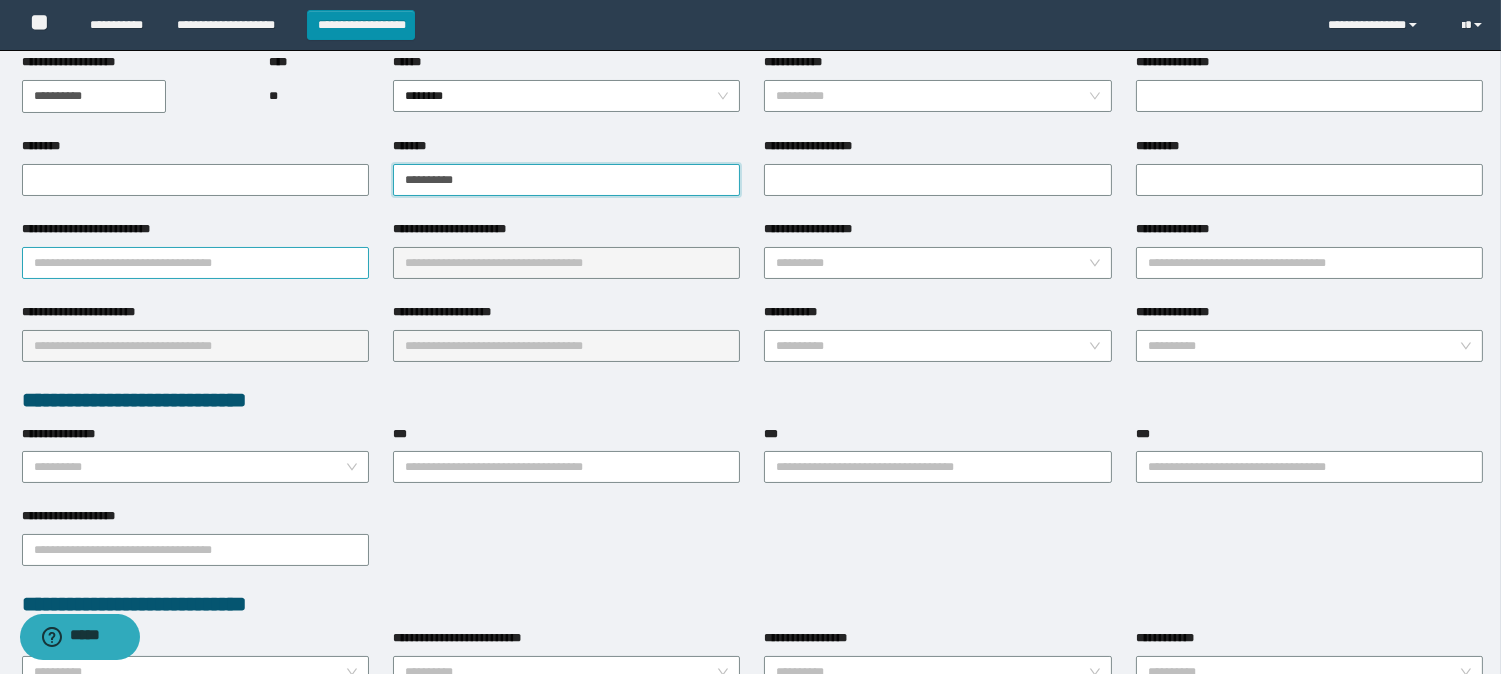 type on "**********" 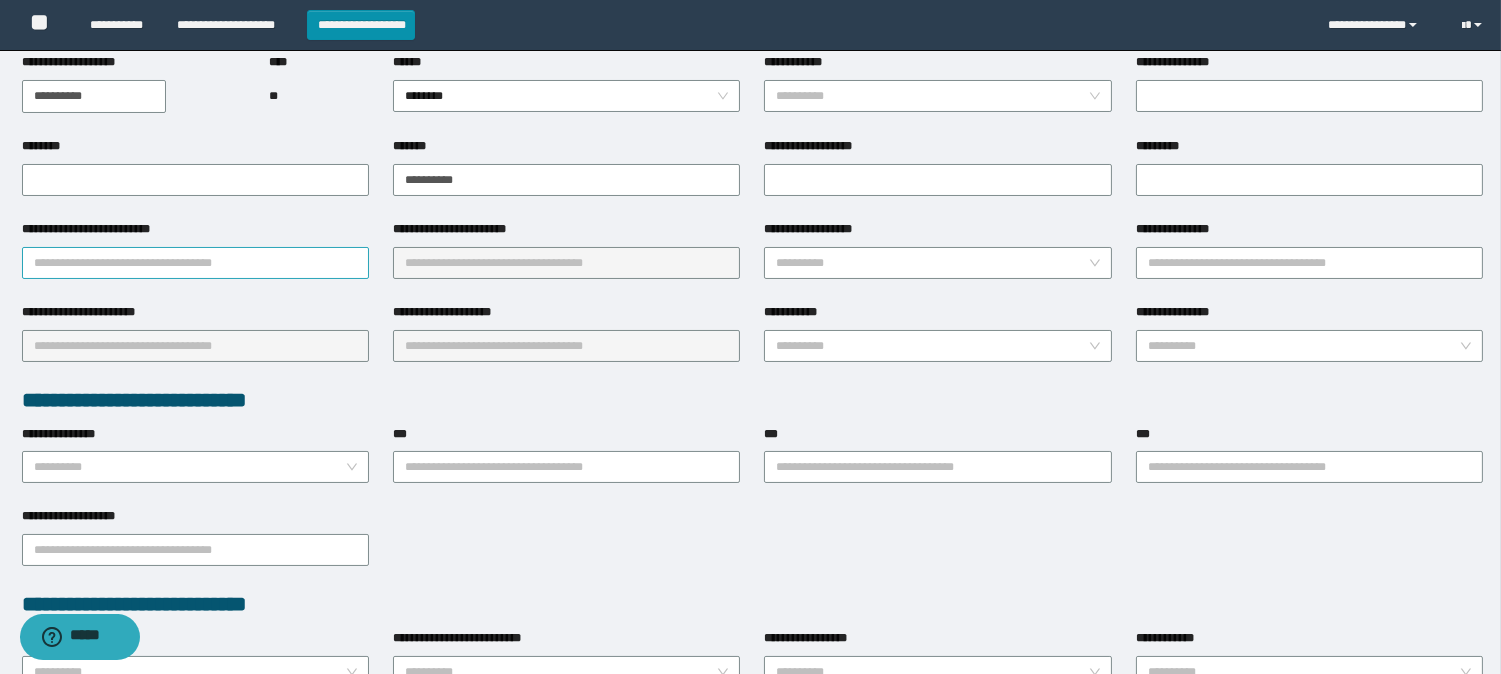 click on "**********" at bounding box center (195, 263) 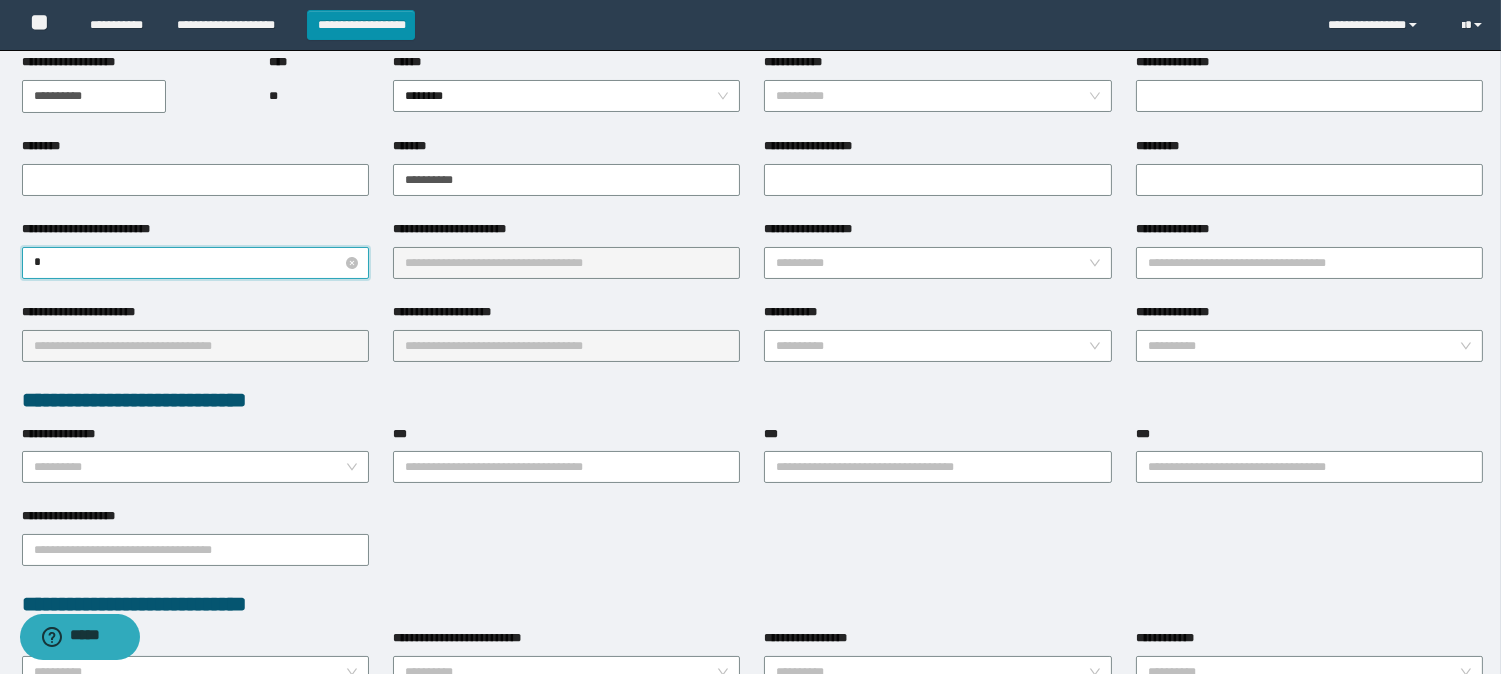 type on "**" 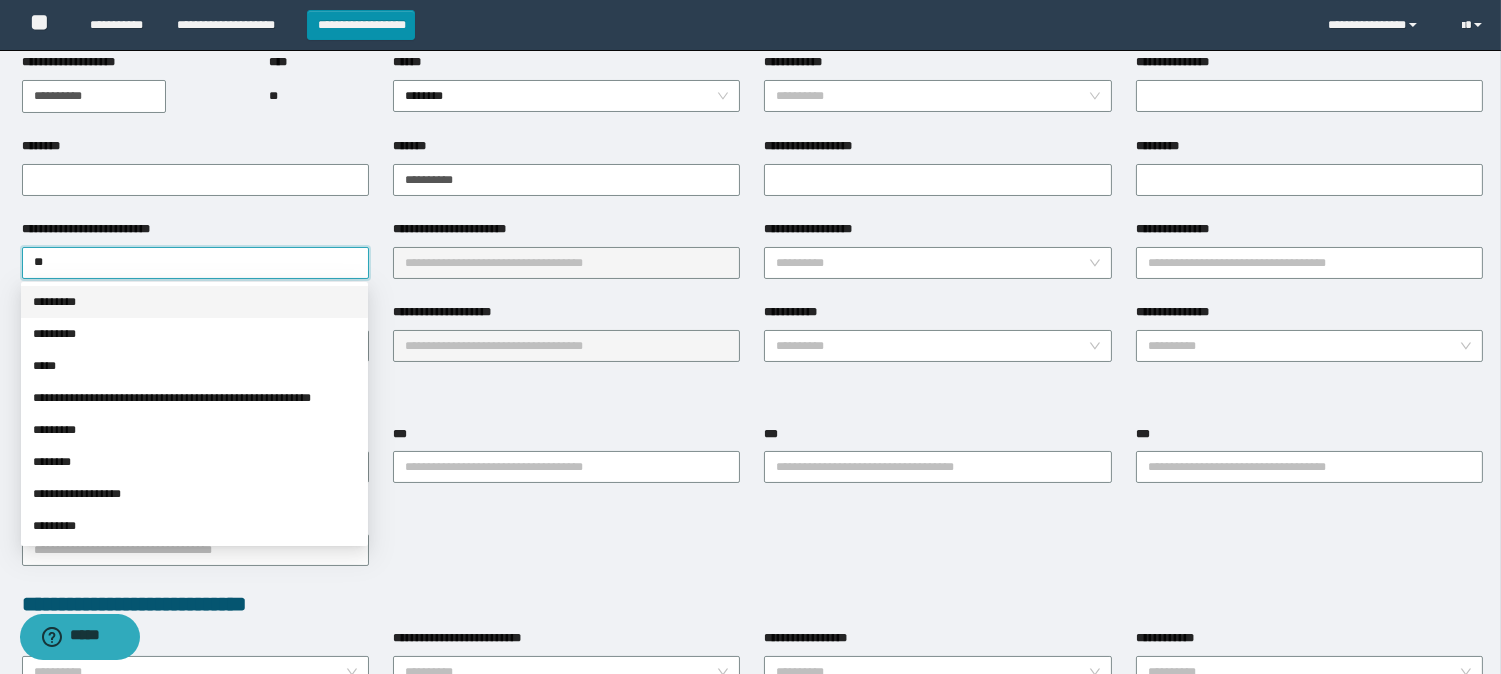 click on "*********" at bounding box center [194, 302] 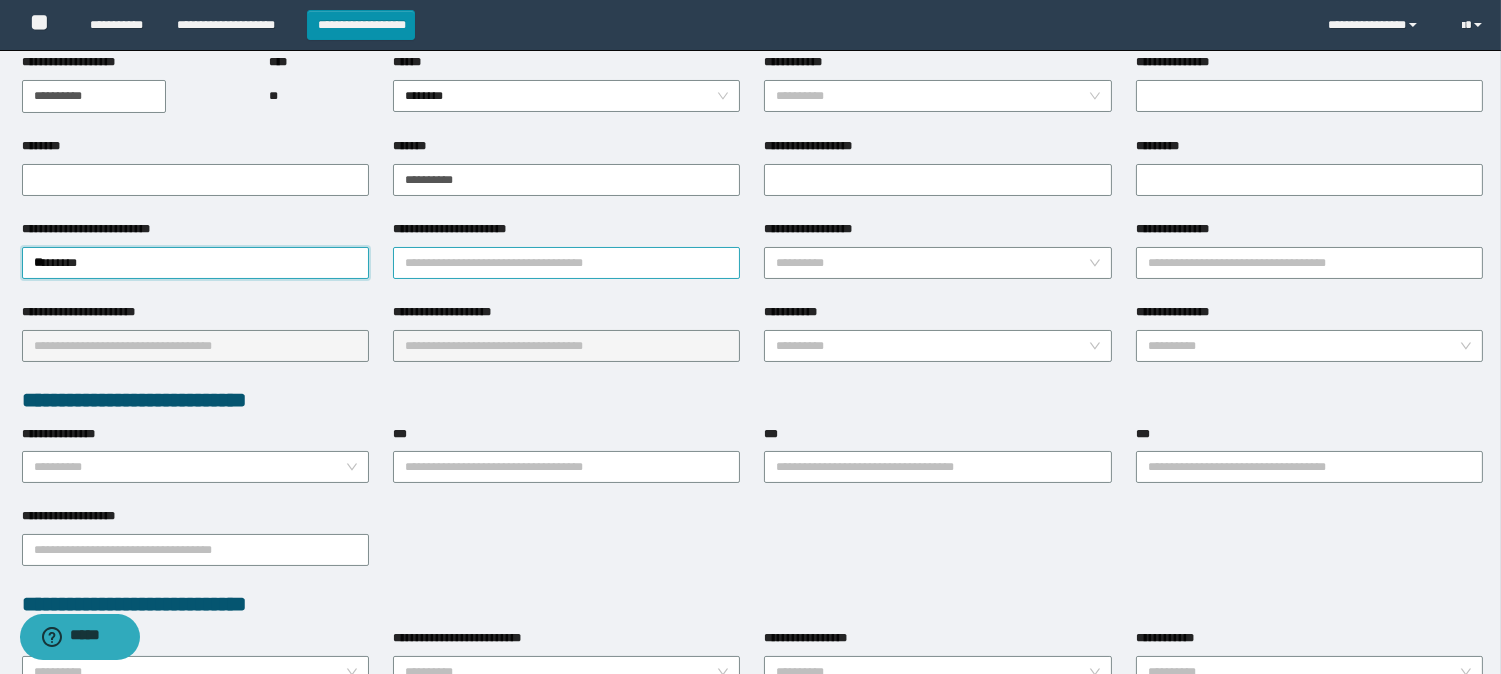 click on "**********" at bounding box center (566, 263) 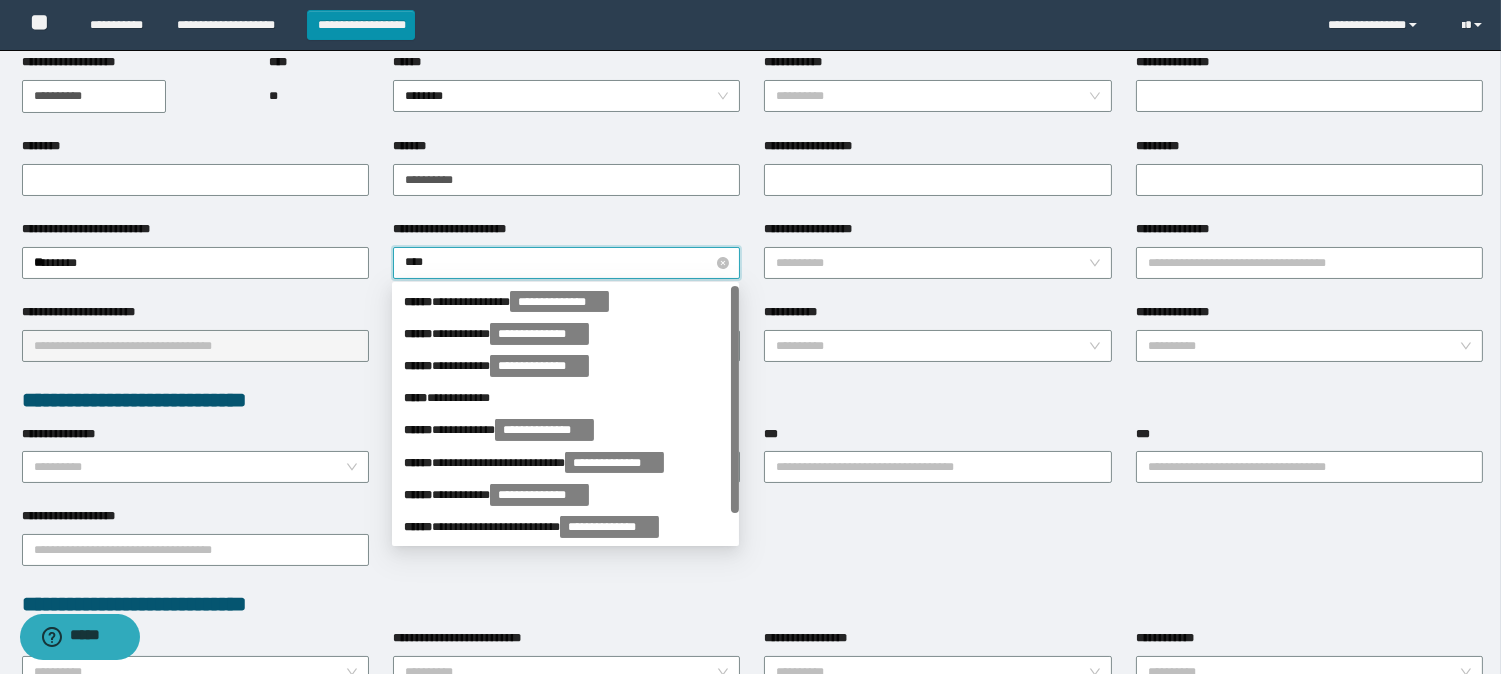 type on "*****" 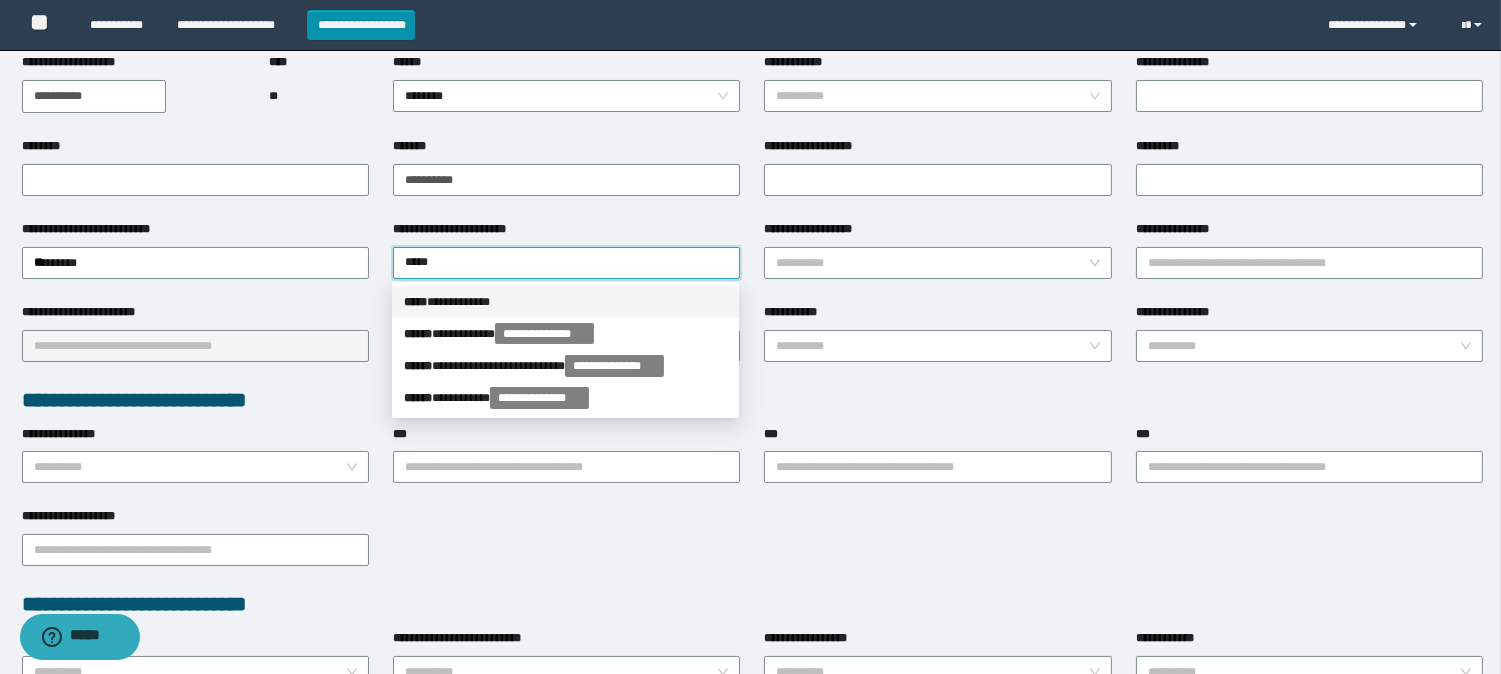 click on "**********" at bounding box center (565, 302) 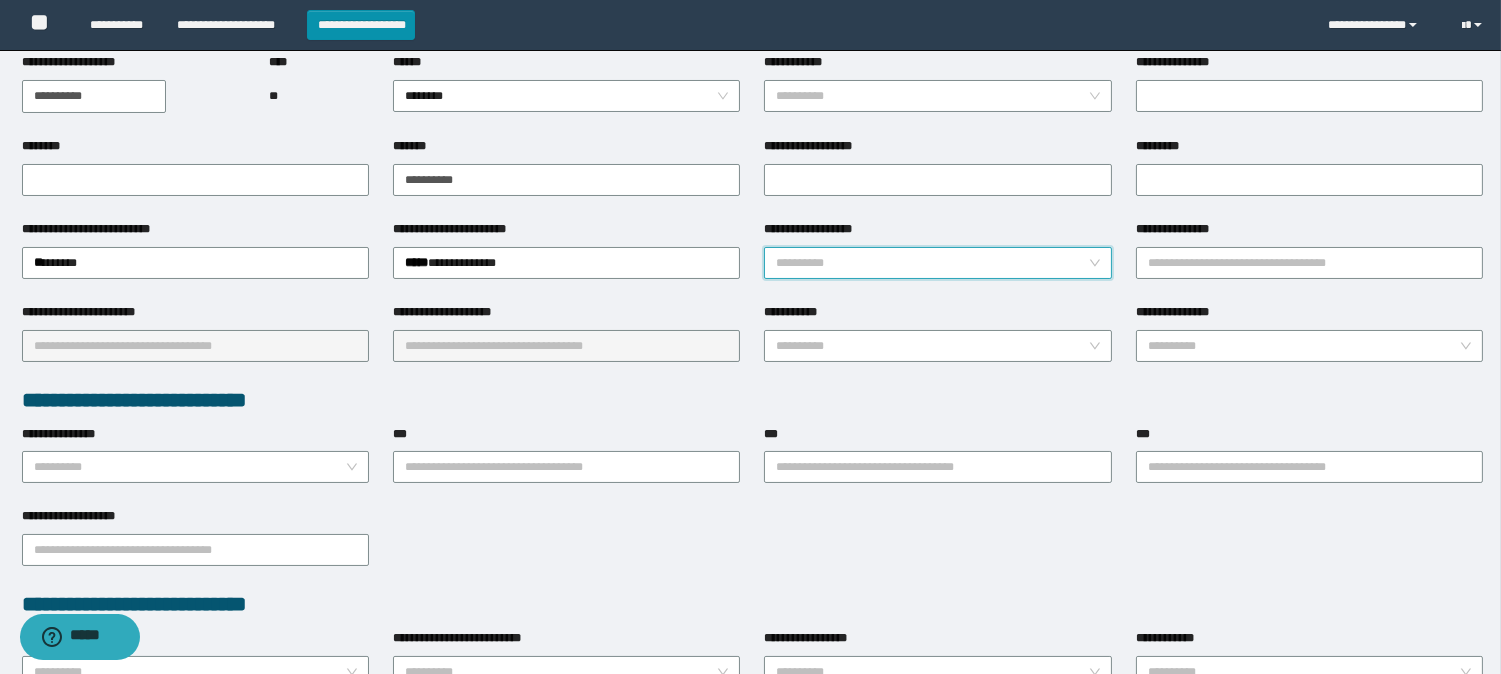 click on "**********" at bounding box center (931, 263) 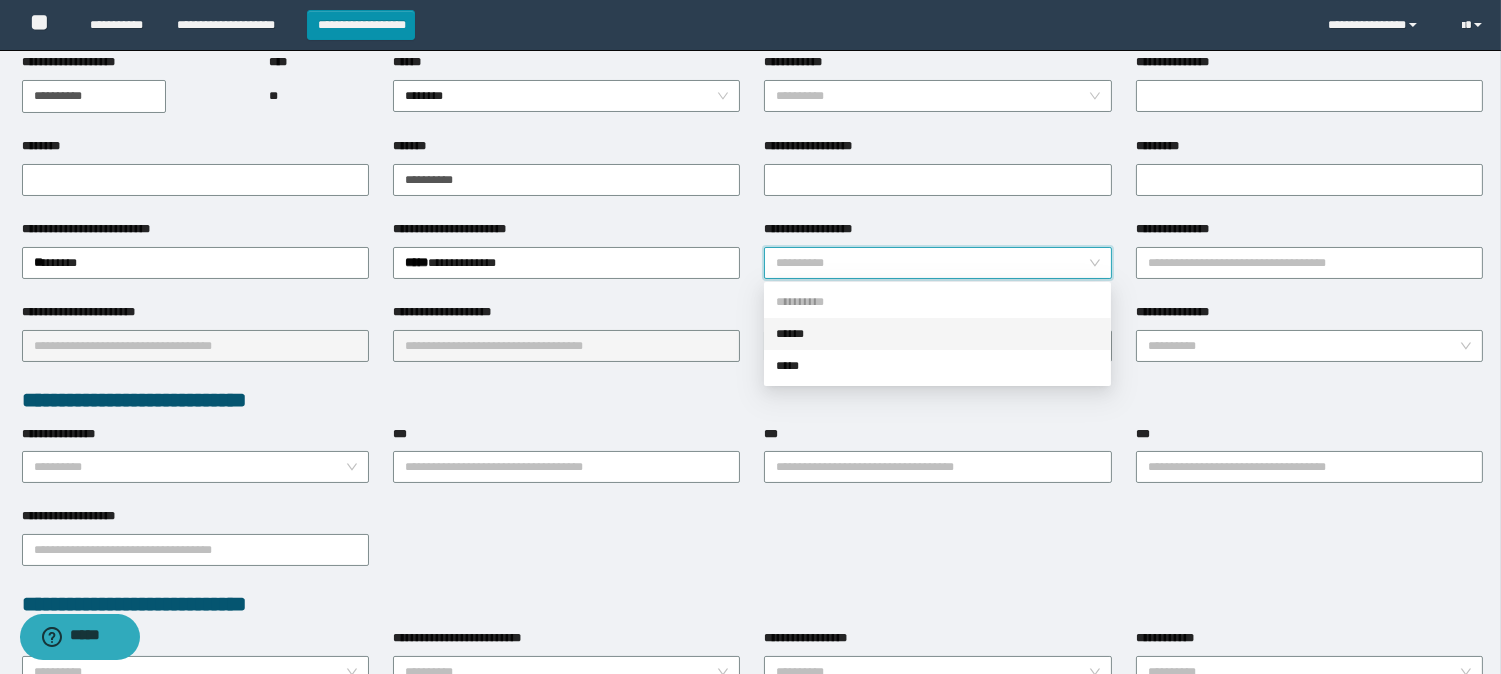 drag, startPoint x: 827, startPoint y: 335, endPoint x: 866, endPoint y: 321, distance: 41.4367 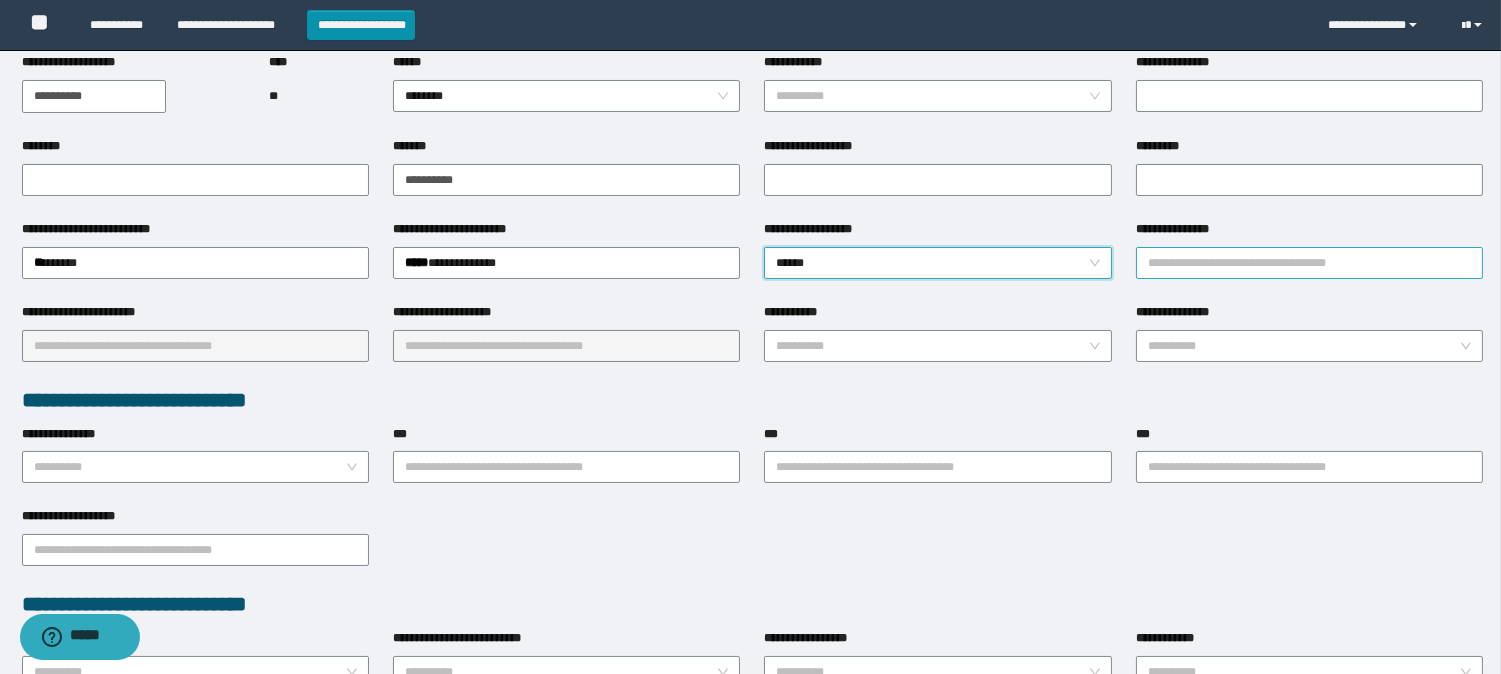 click on "**********" at bounding box center (1309, 263) 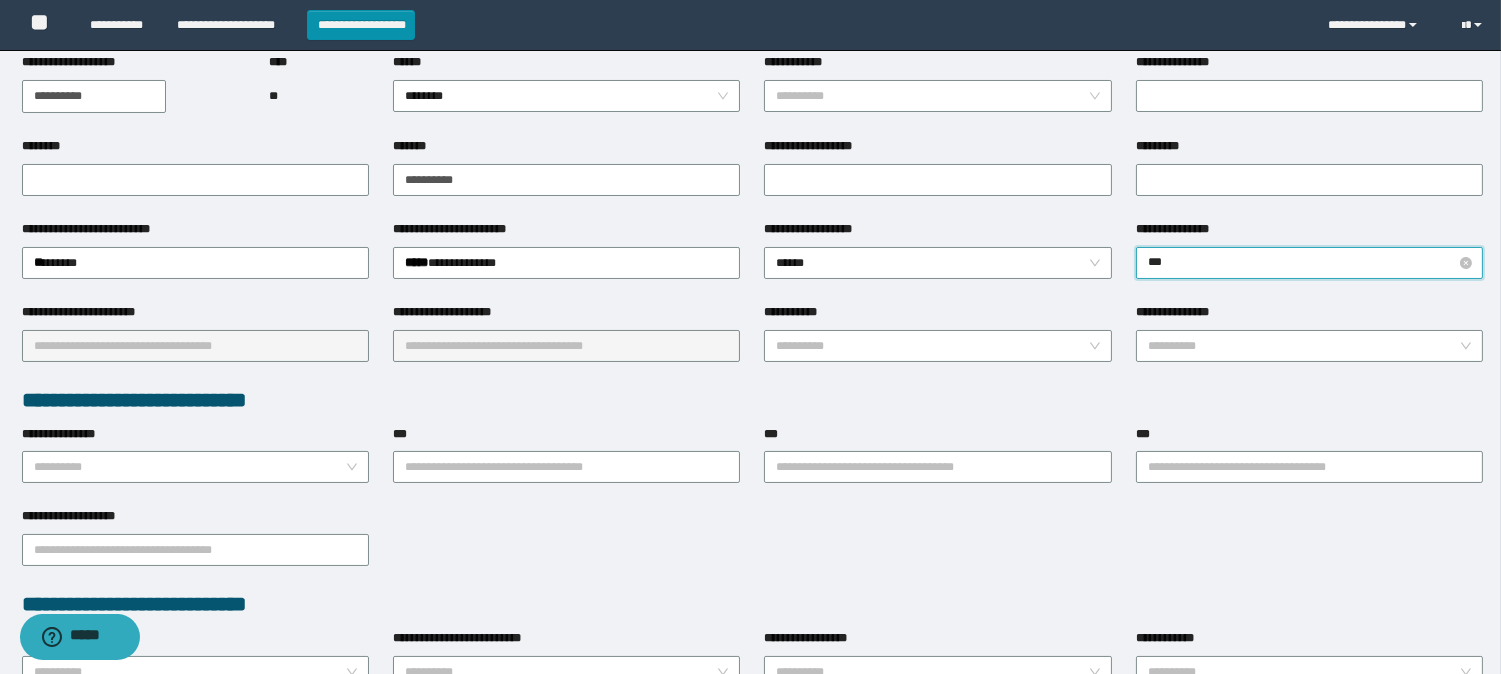 type on "****" 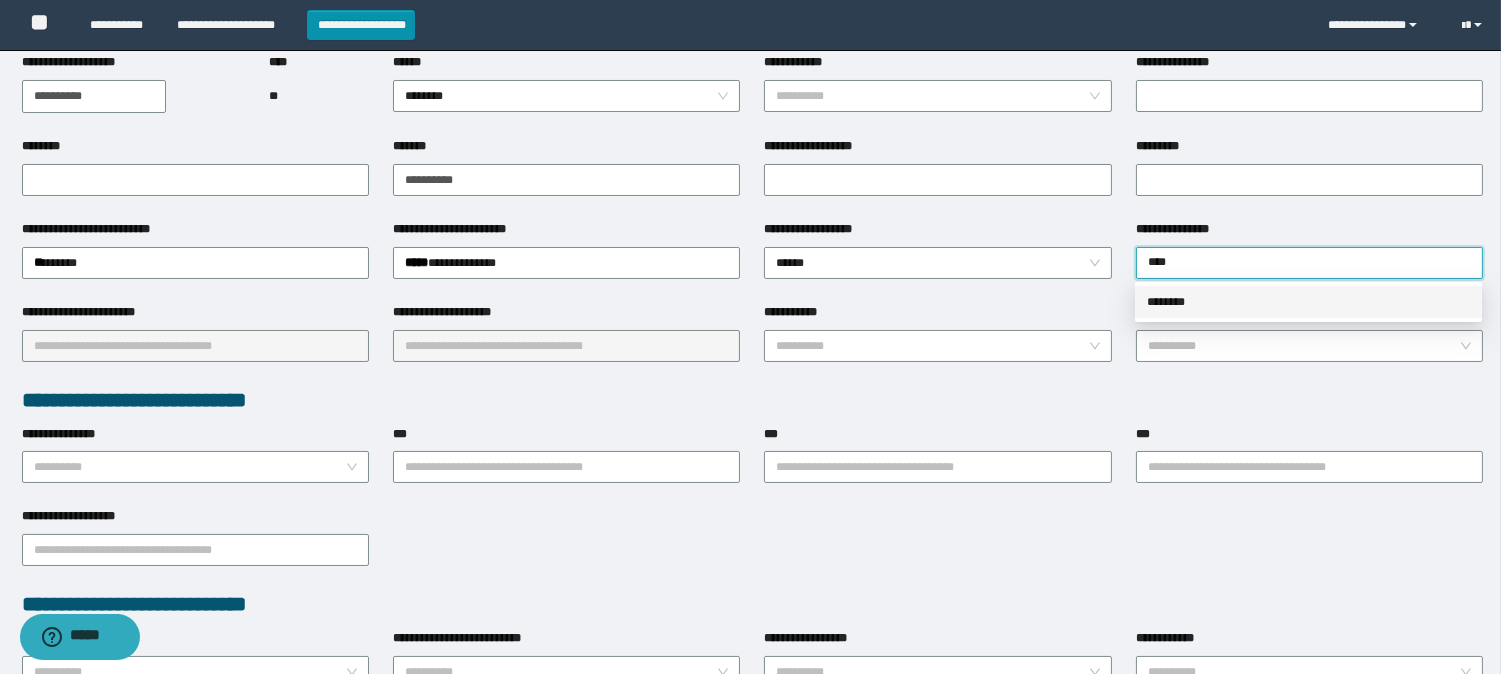 drag, startPoint x: 1177, startPoint y: 301, endPoint x: 947, endPoint y: 313, distance: 230.31284 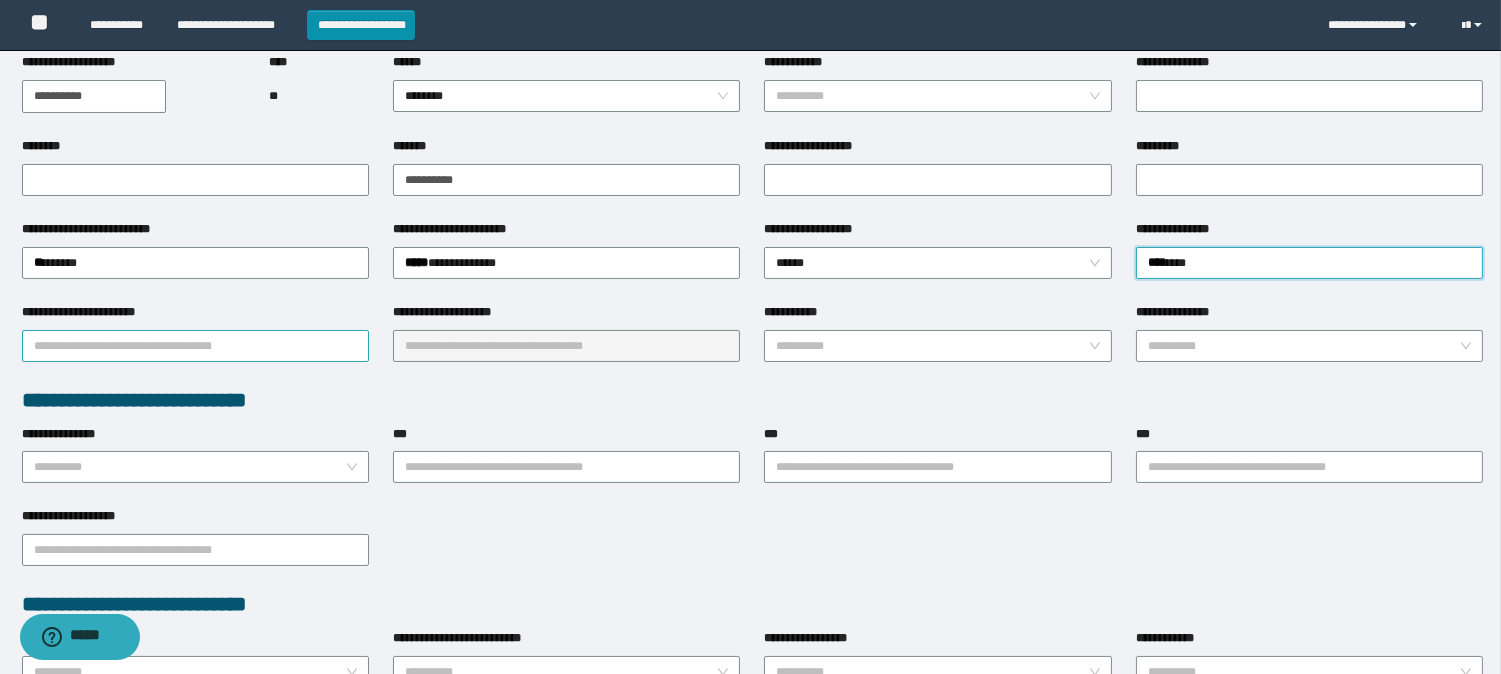 click on "**********" at bounding box center (195, 346) 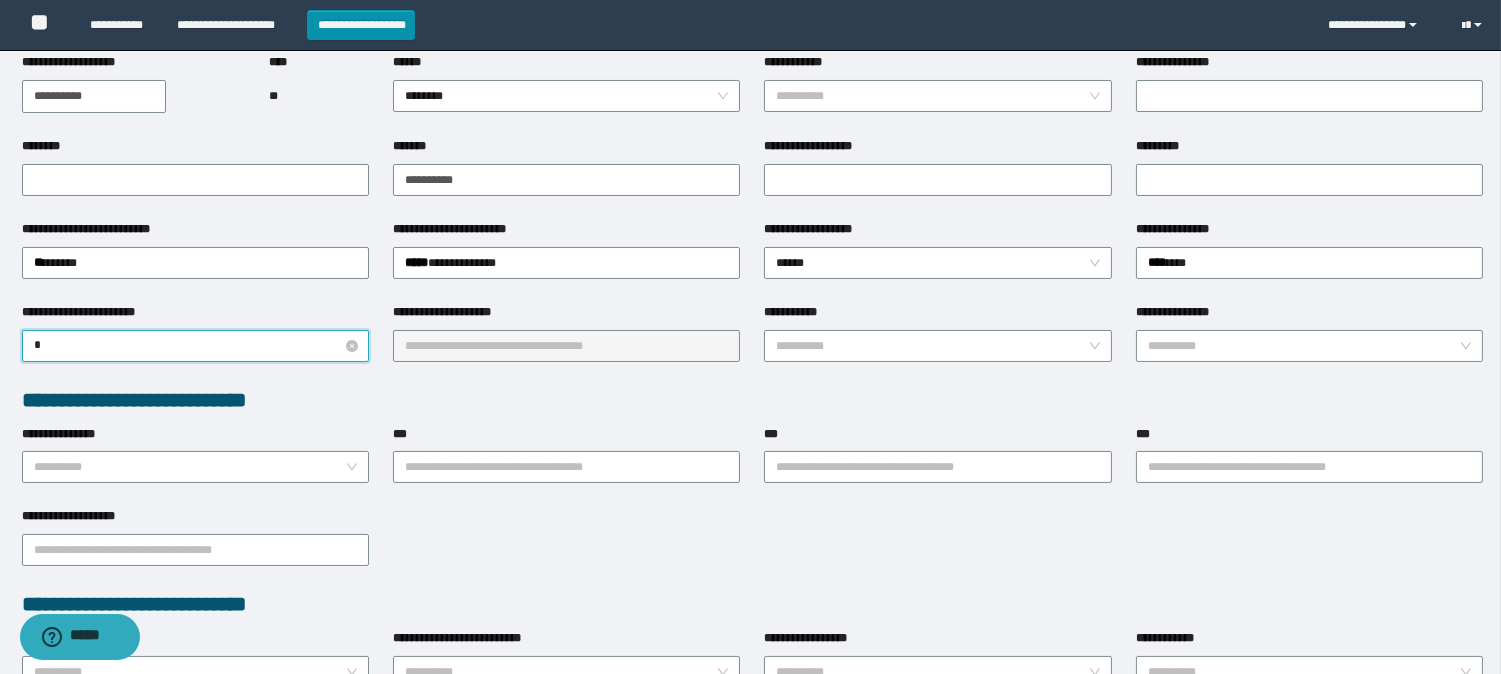type on "**" 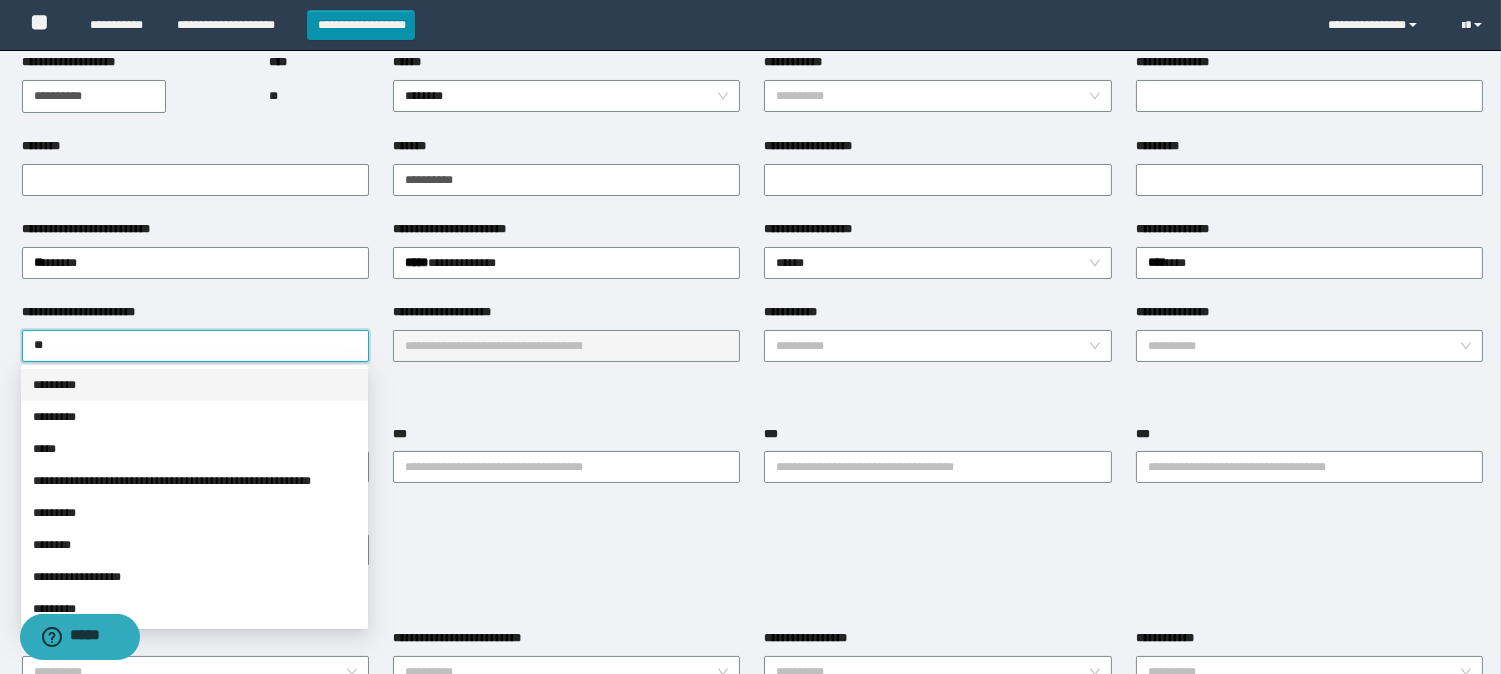 click on "*********" at bounding box center (194, 385) 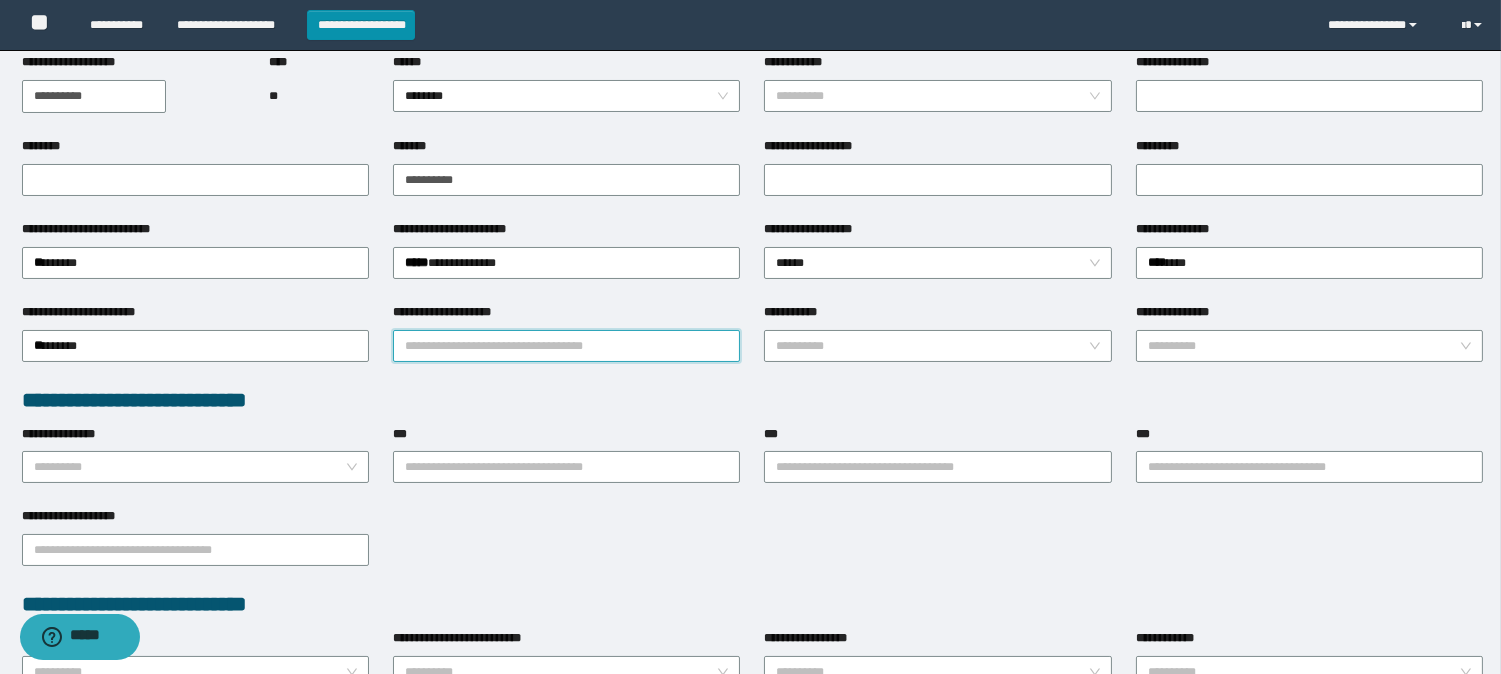 click on "**********" at bounding box center (566, 346) 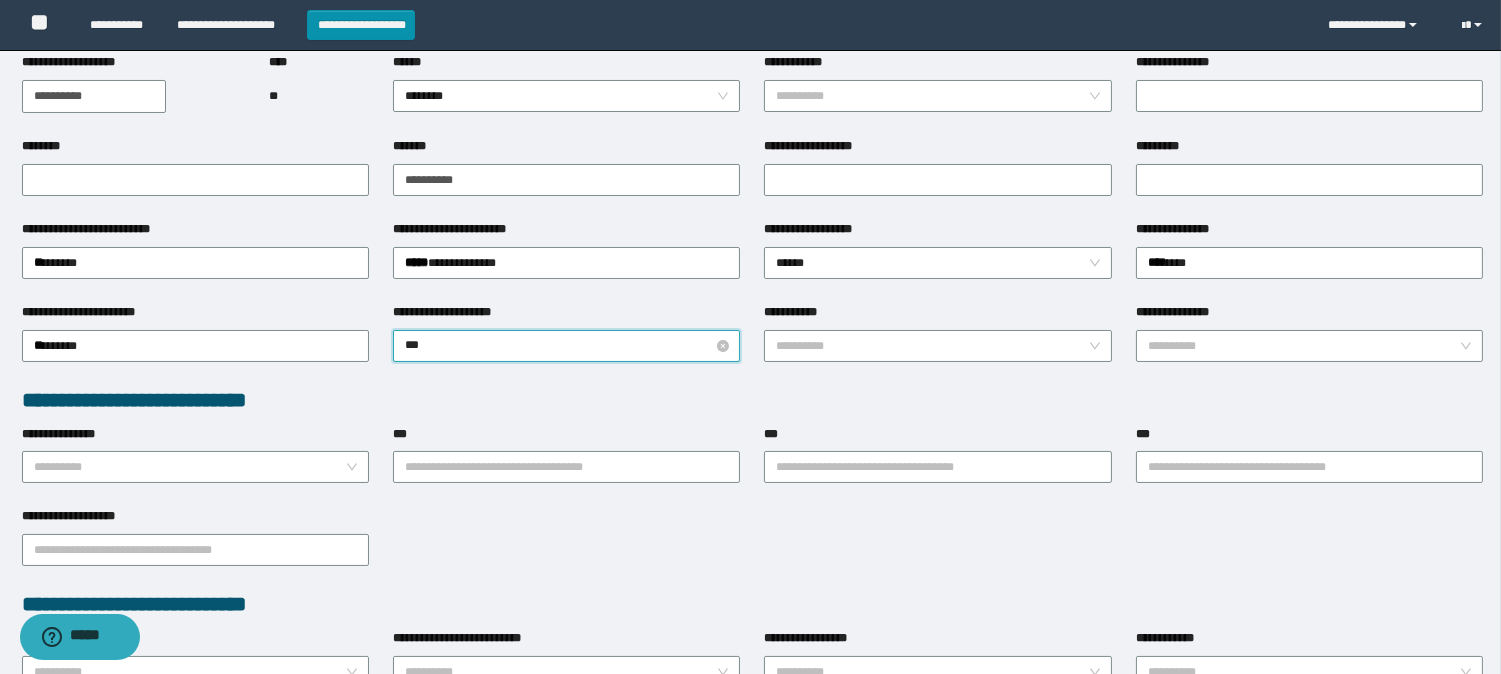 type on "****" 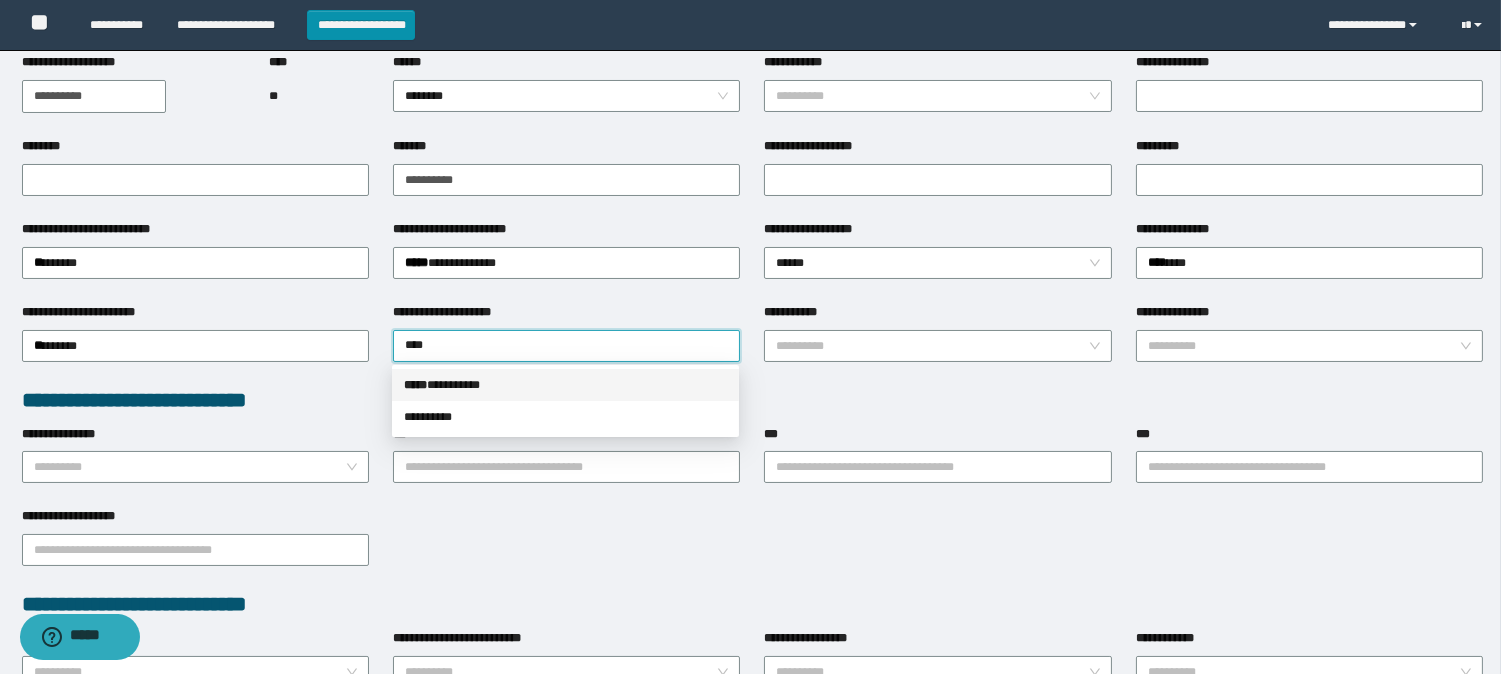 click on "***** * ********" at bounding box center (565, 385) 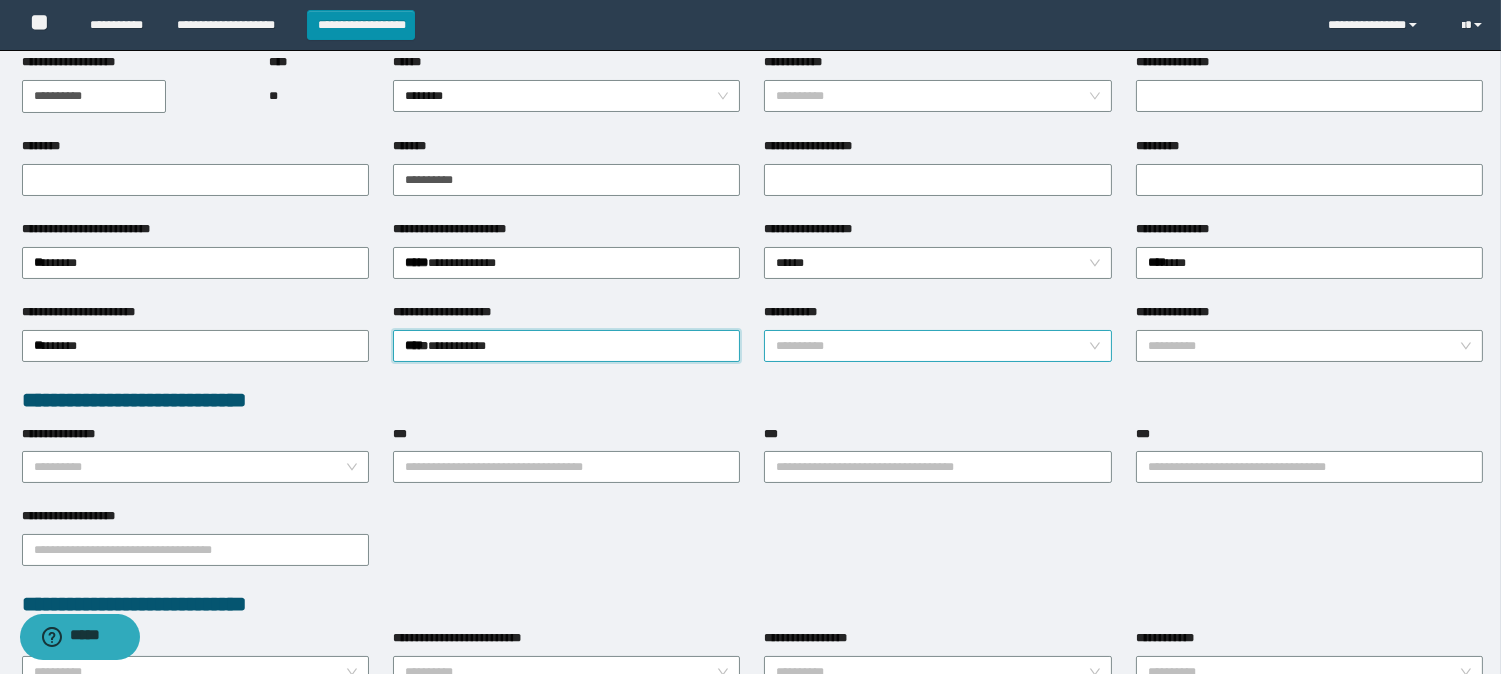 click on "**********" at bounding box center (931, 346) 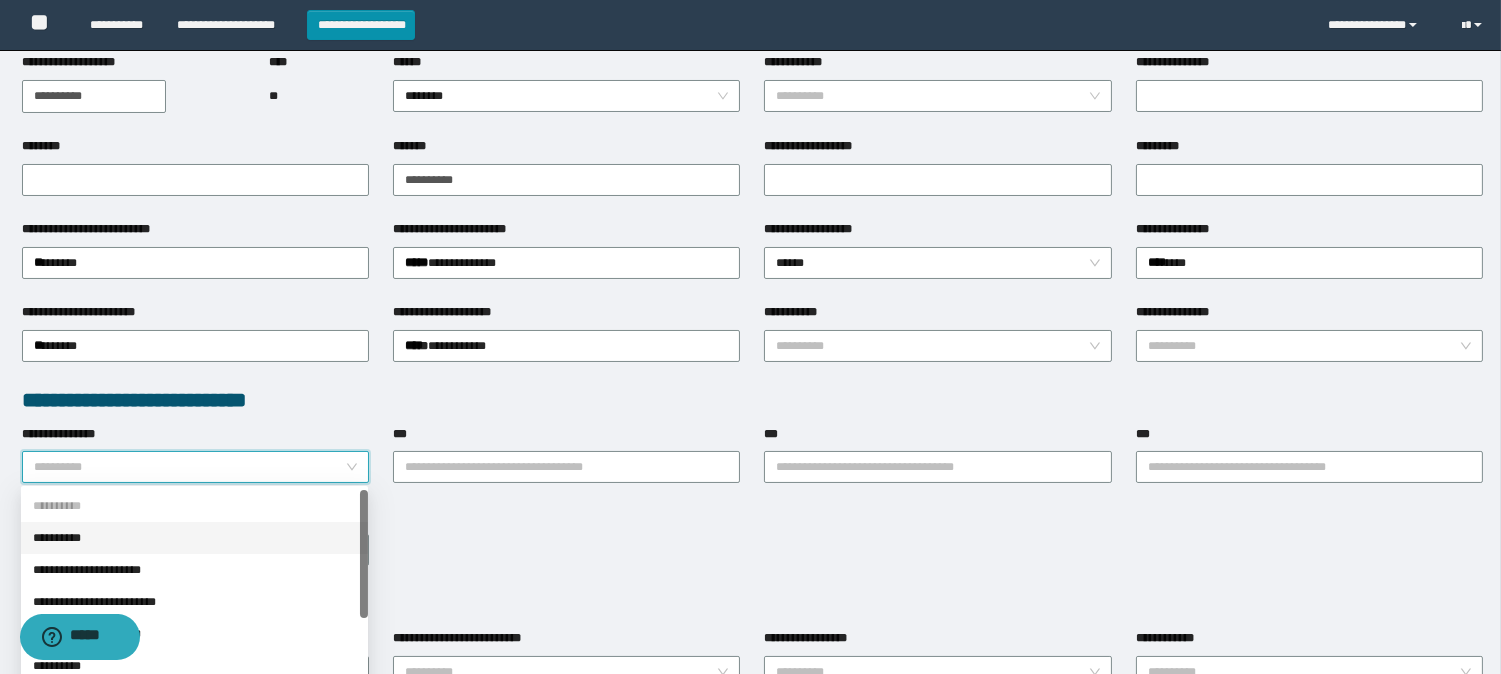 click on "**********" at bounding box center (189, 467) 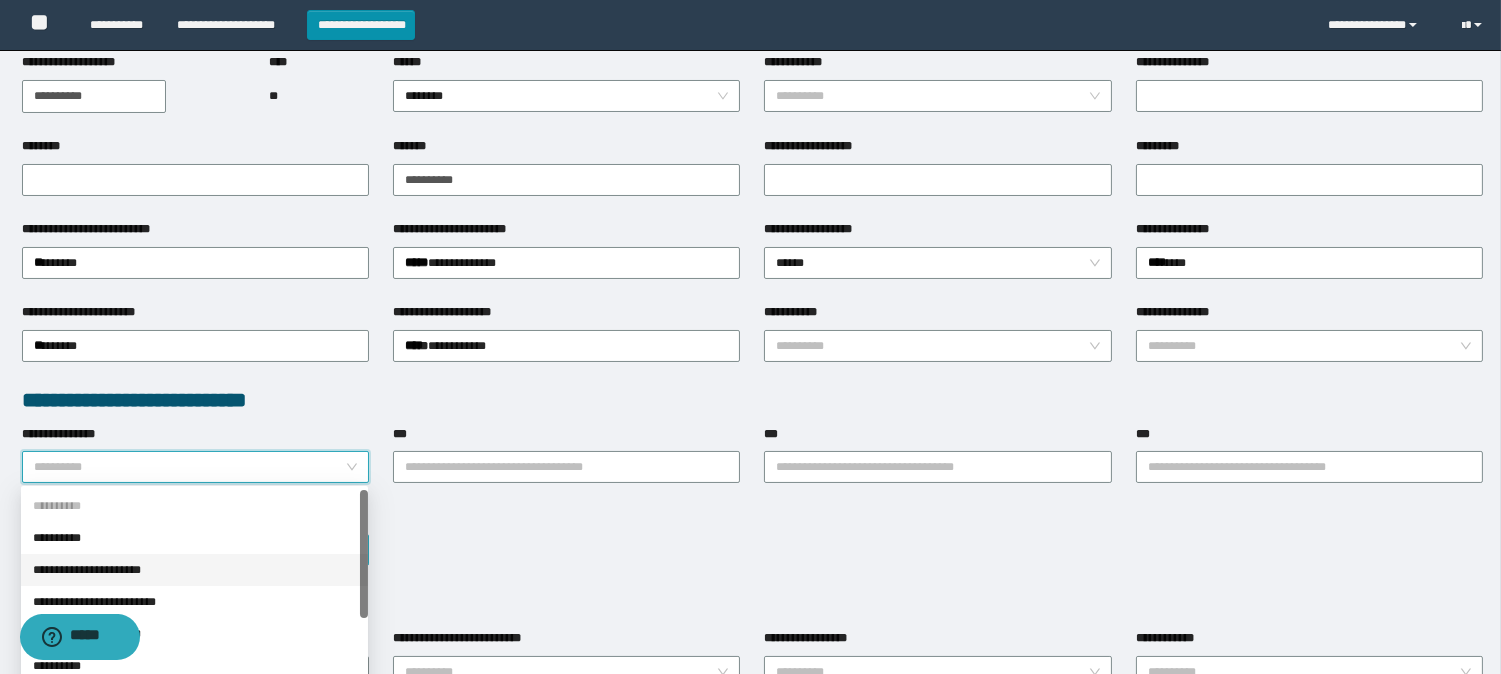 drag, startPoint x: 115, startPoint y: 568, endPoint x: 235, endPoint y: 551, distance: 121.19818 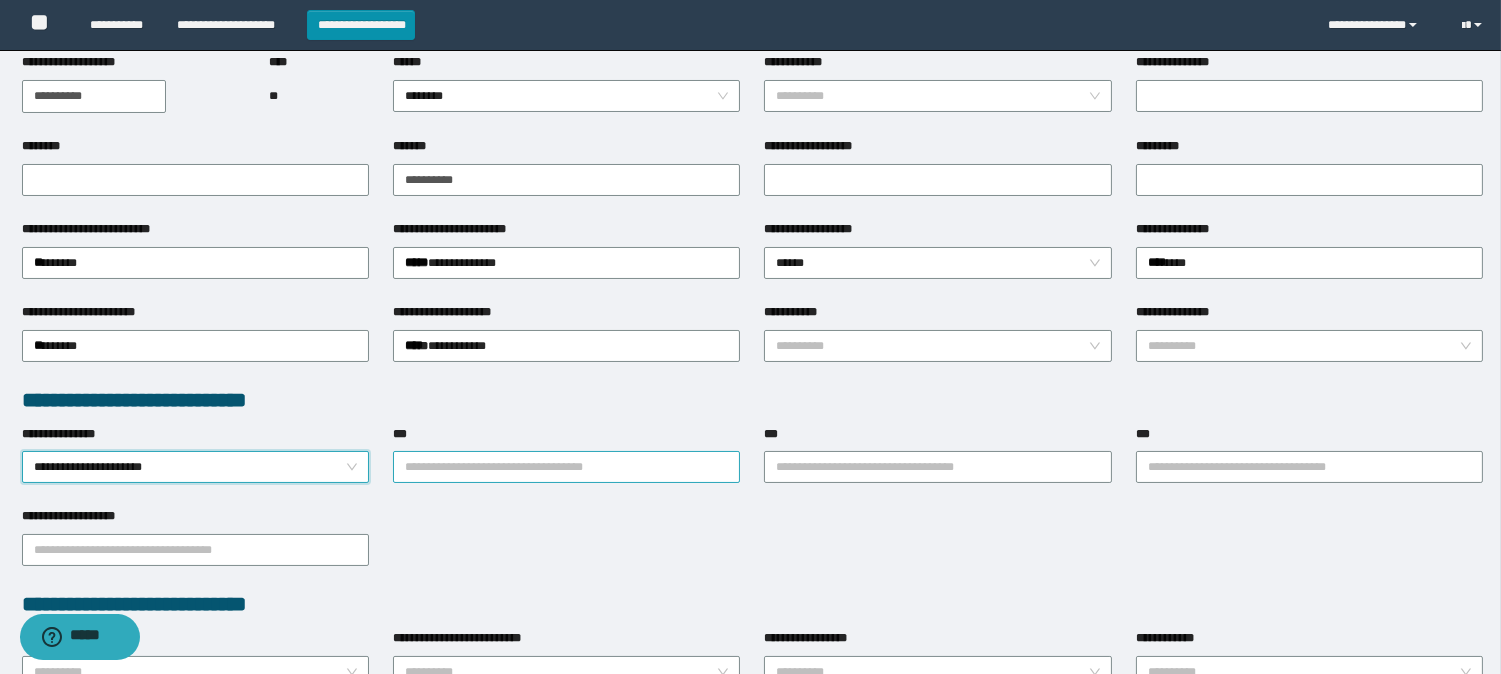 click on "***" at bounding box center (566, 467) 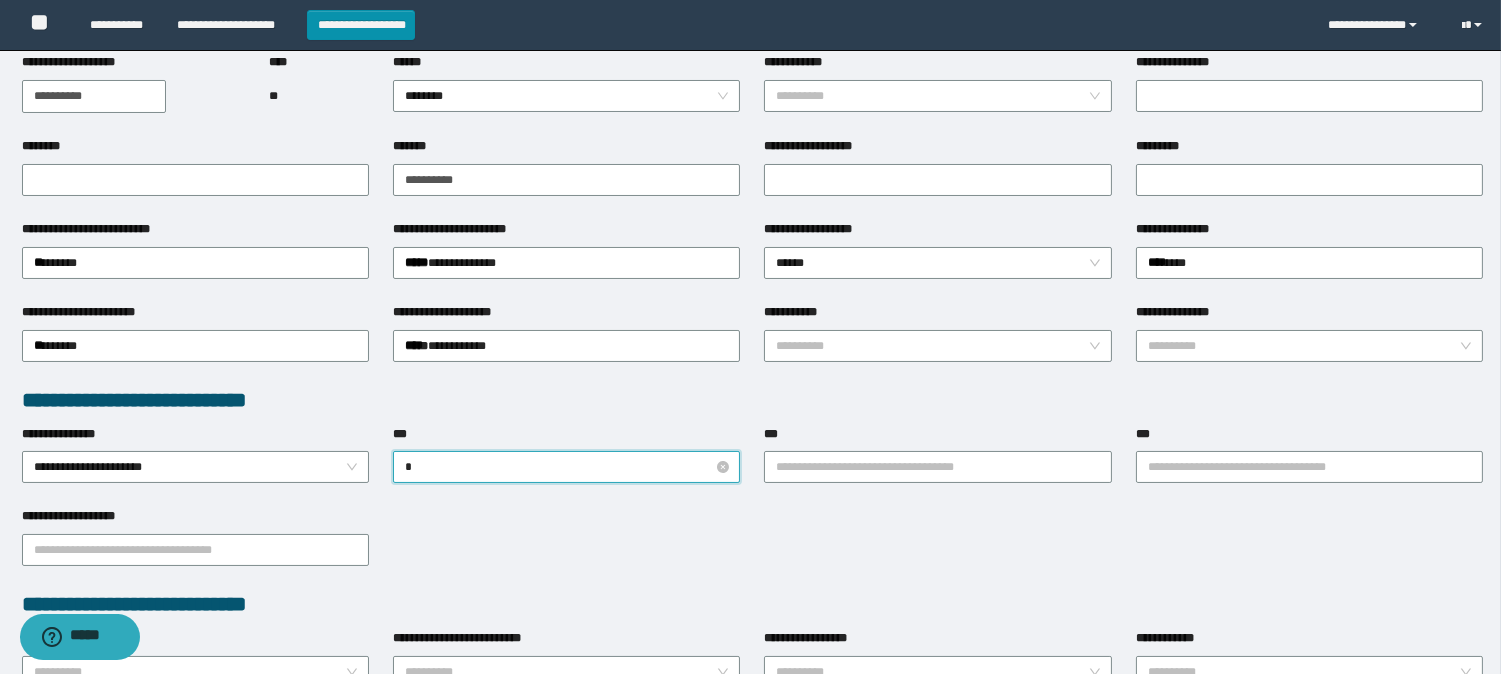 type on "**" 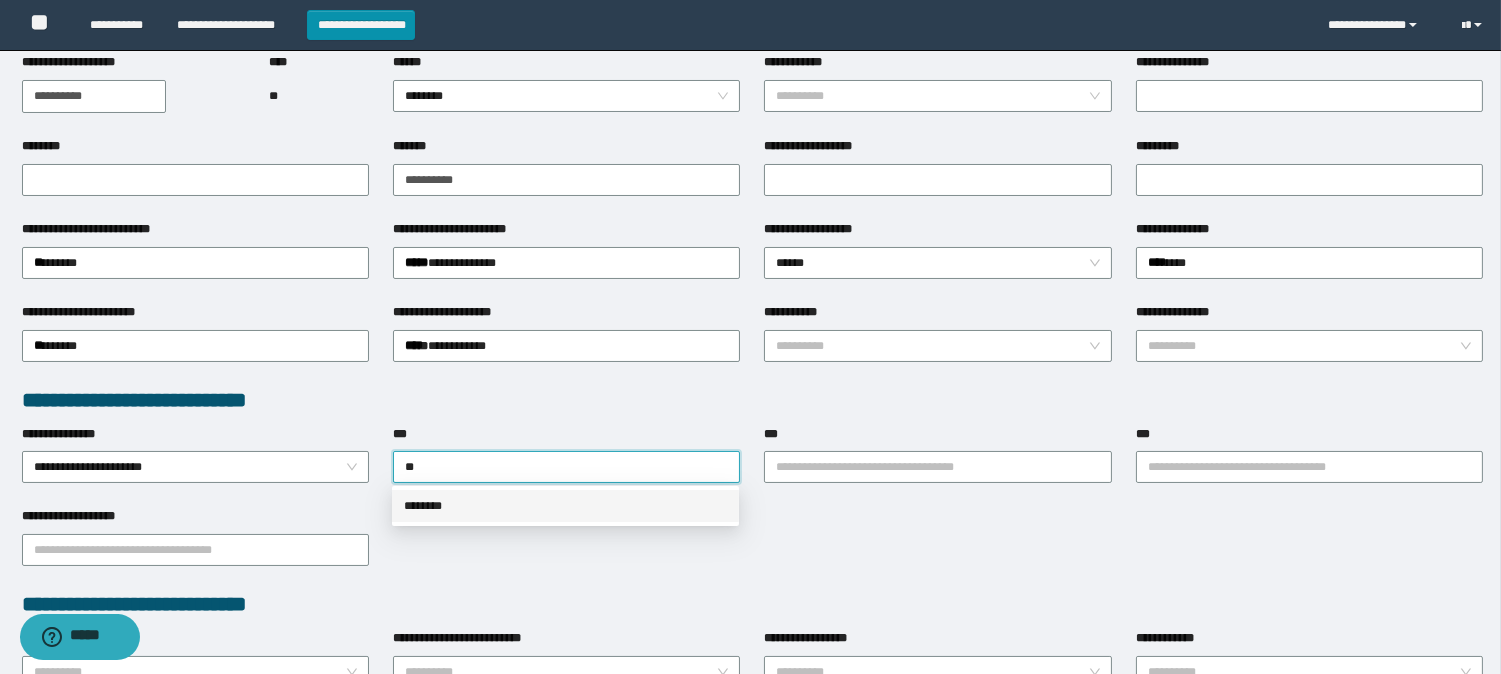 click on "********" at bounding box center [565, 506] 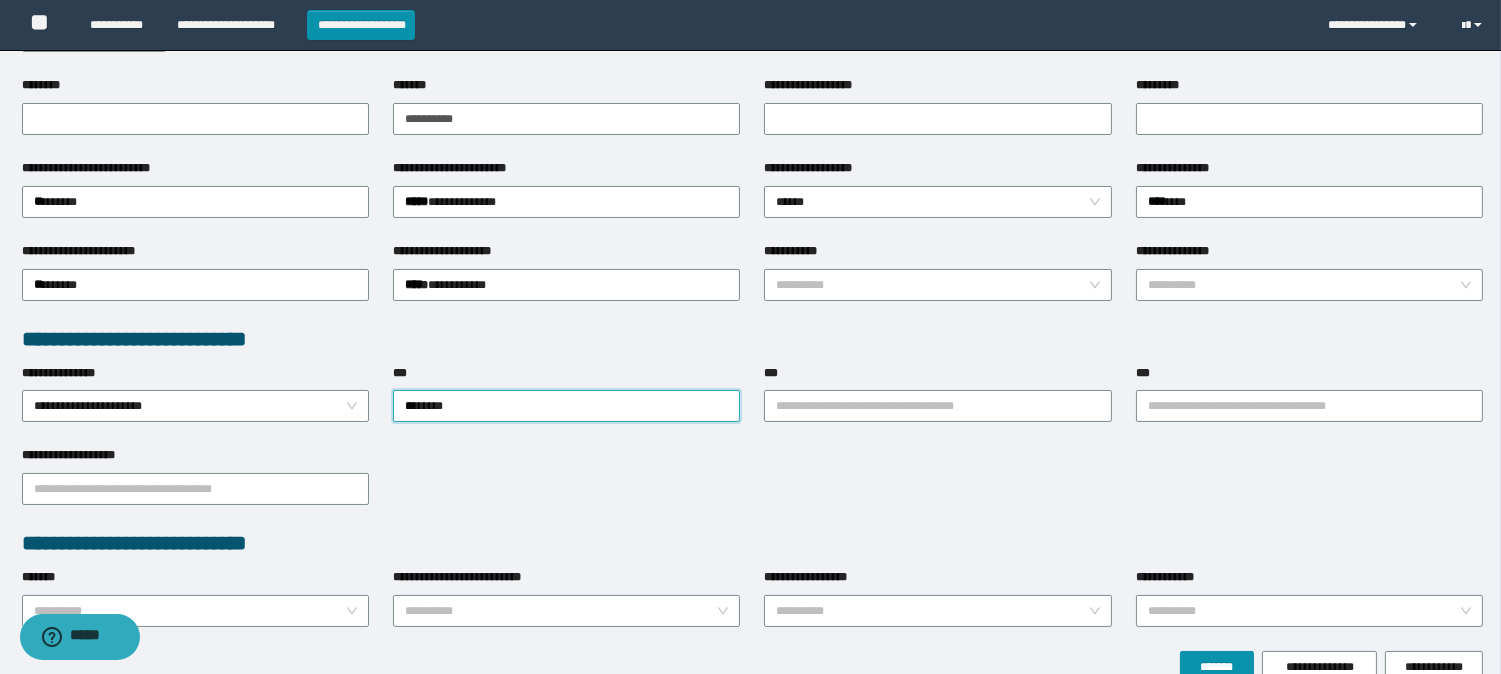 scroll, scrollTop: 387, scrollLeft: 0, axis: vertical 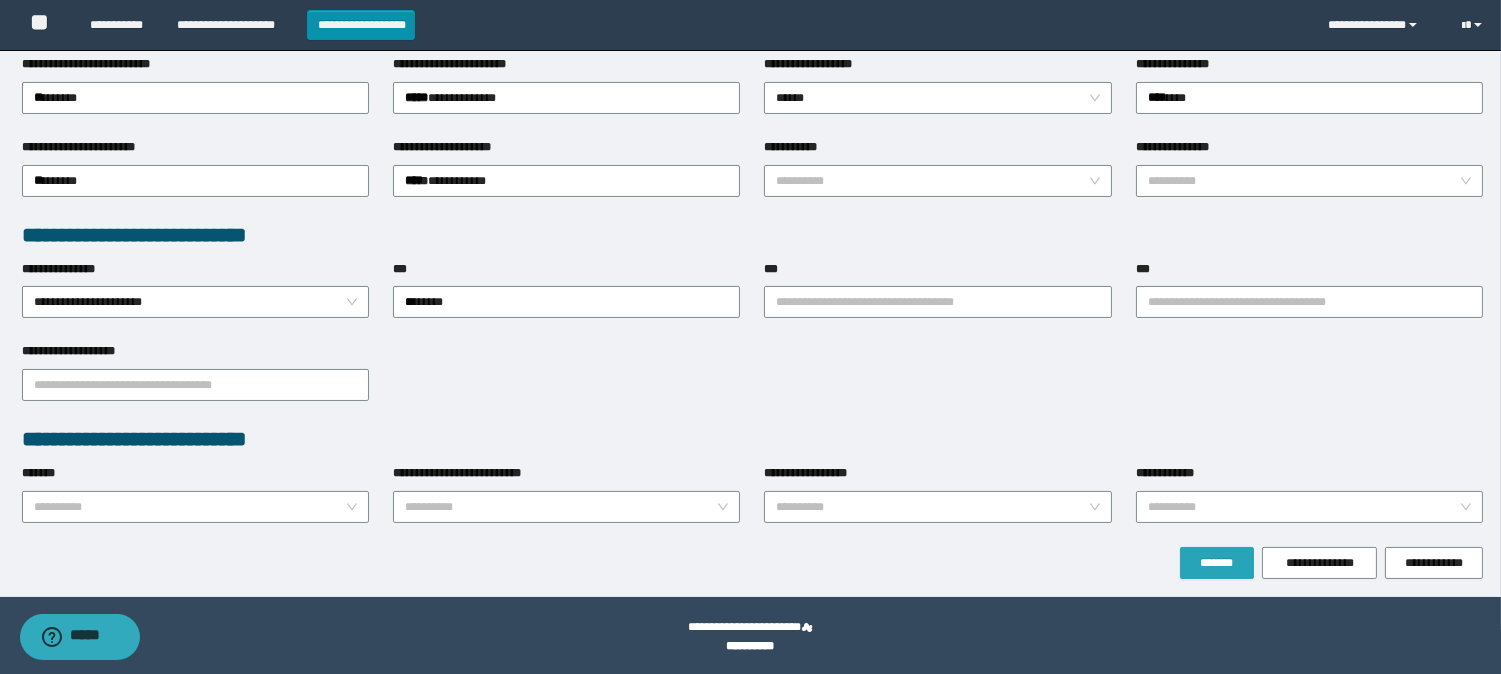 click on "*******" at bounding box center [1217, 563] 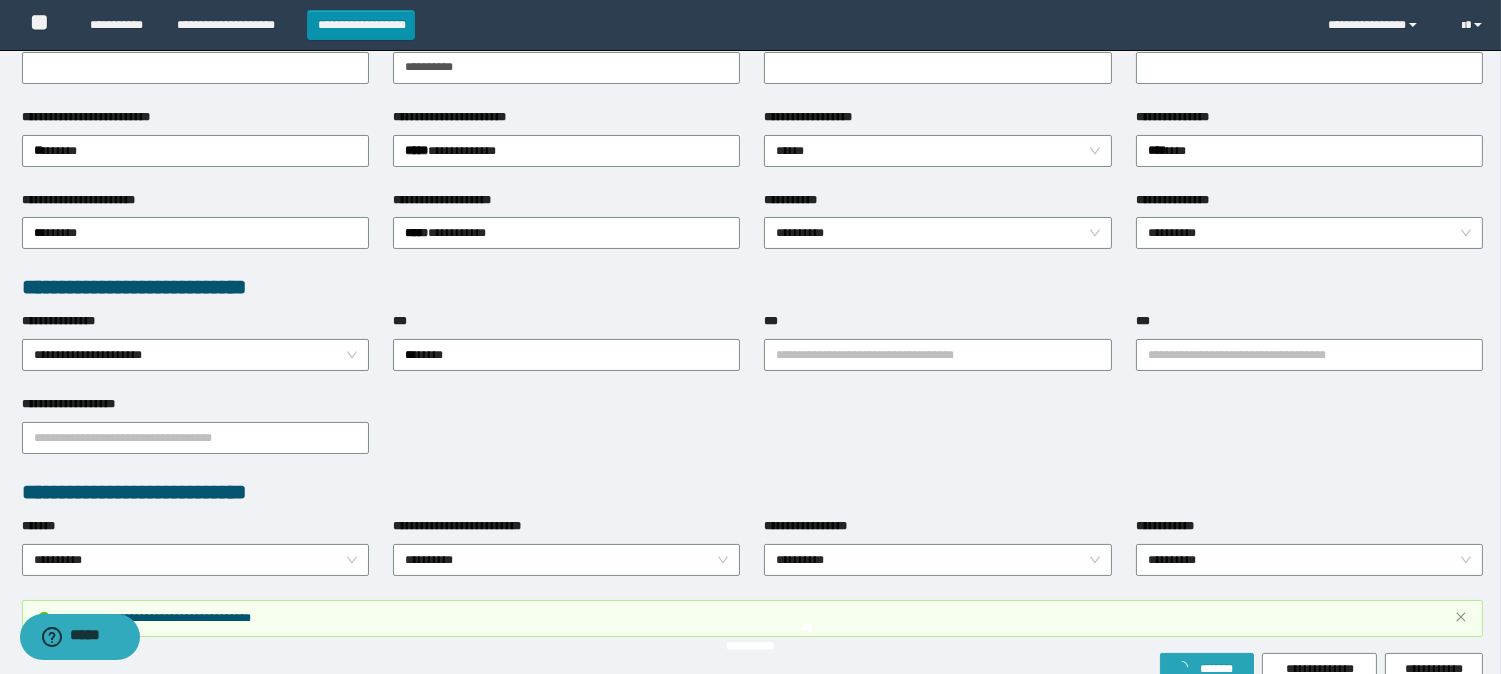 scroll, scrollTop: 441, scrollLeft: 0, axis: vertical 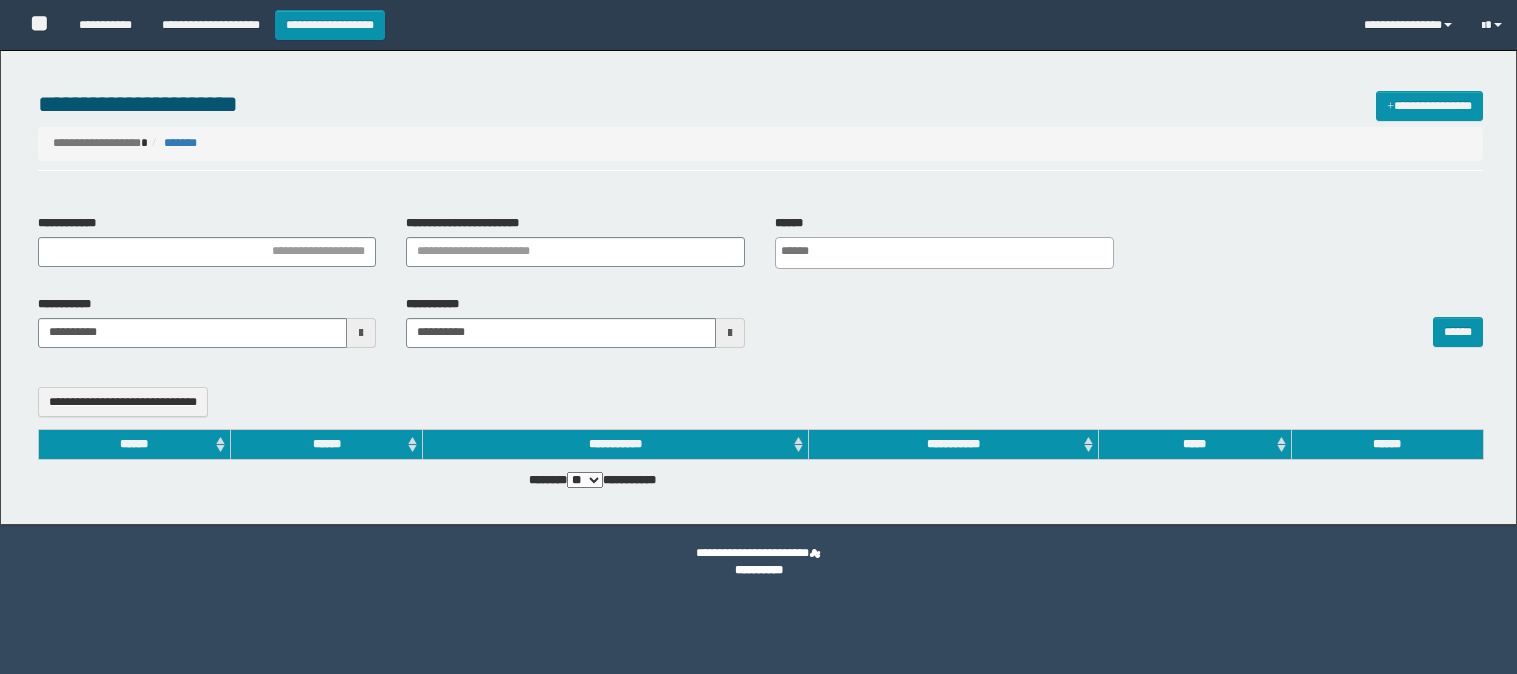 select 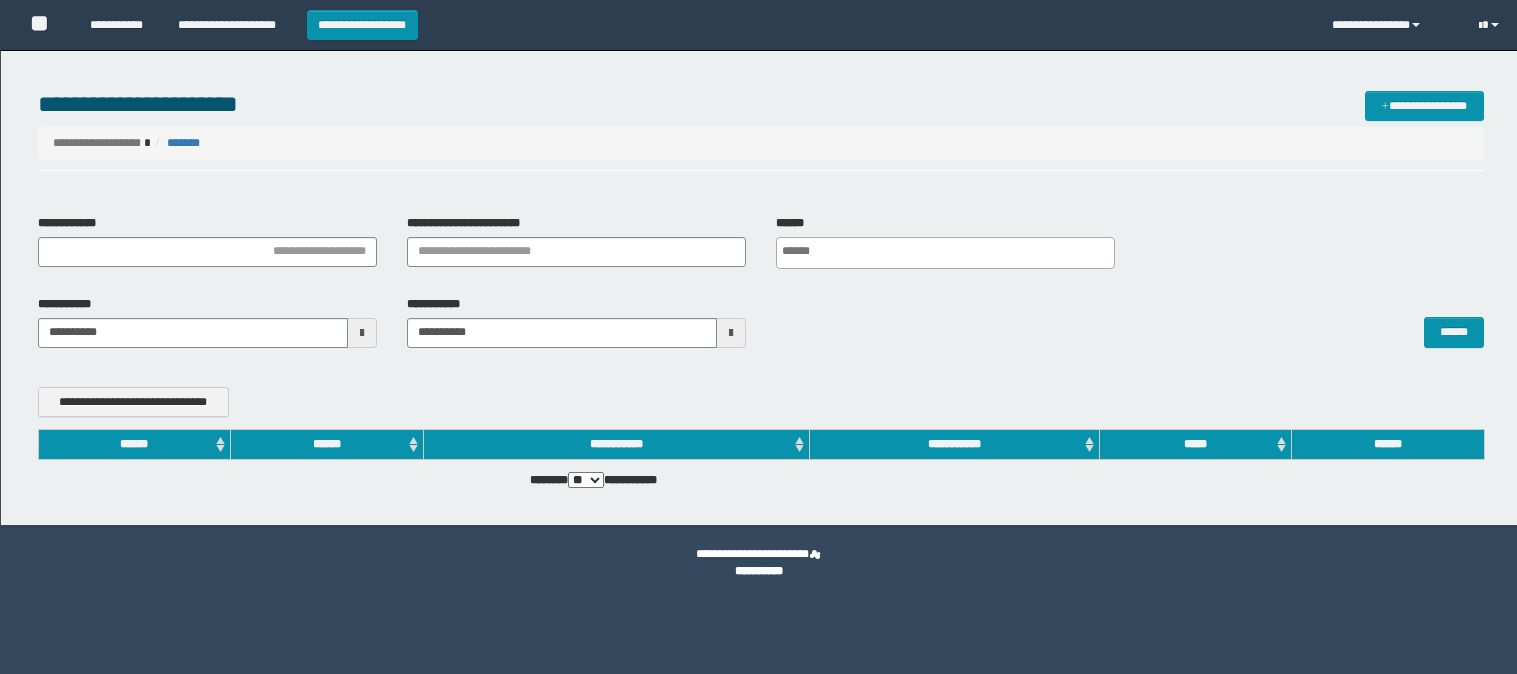 scroll, scrollTop: 0, scrollLeft: 0, axis: both 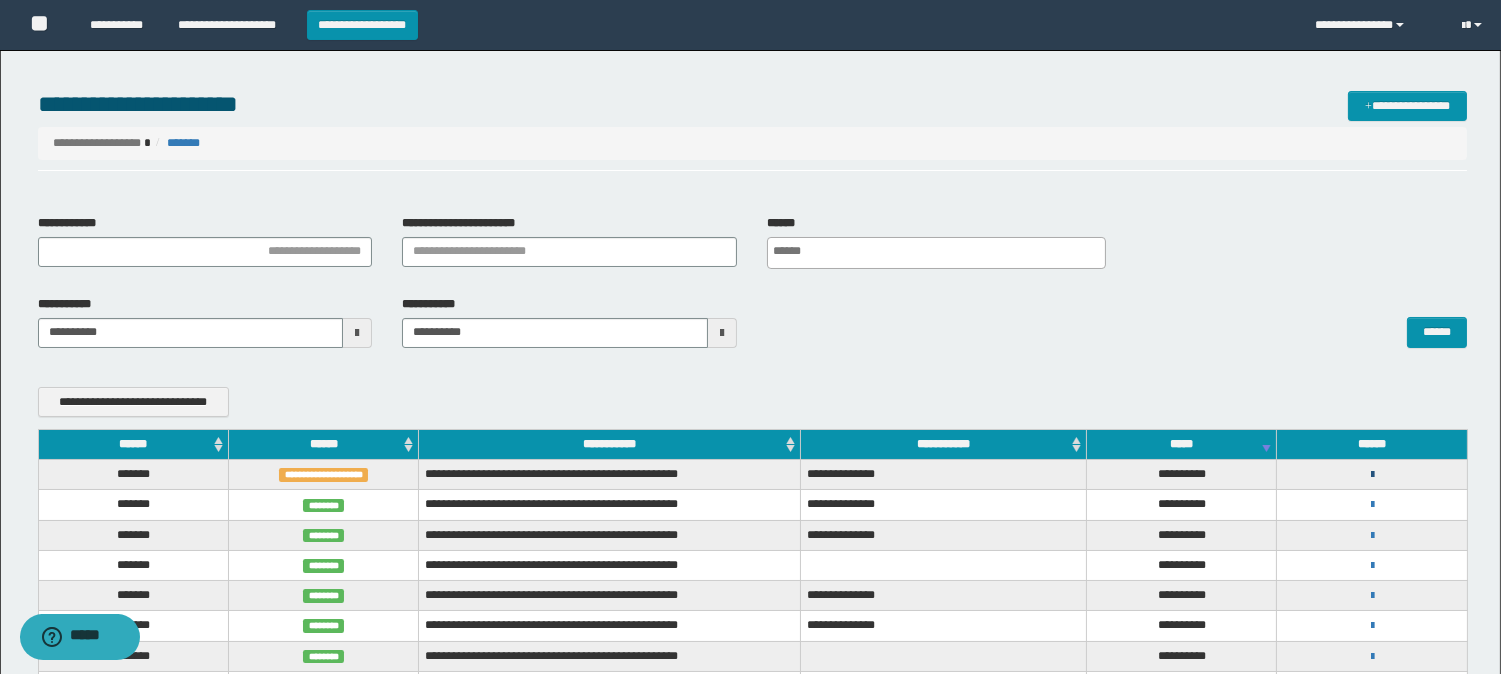 click at bounding box center (1372, 475) 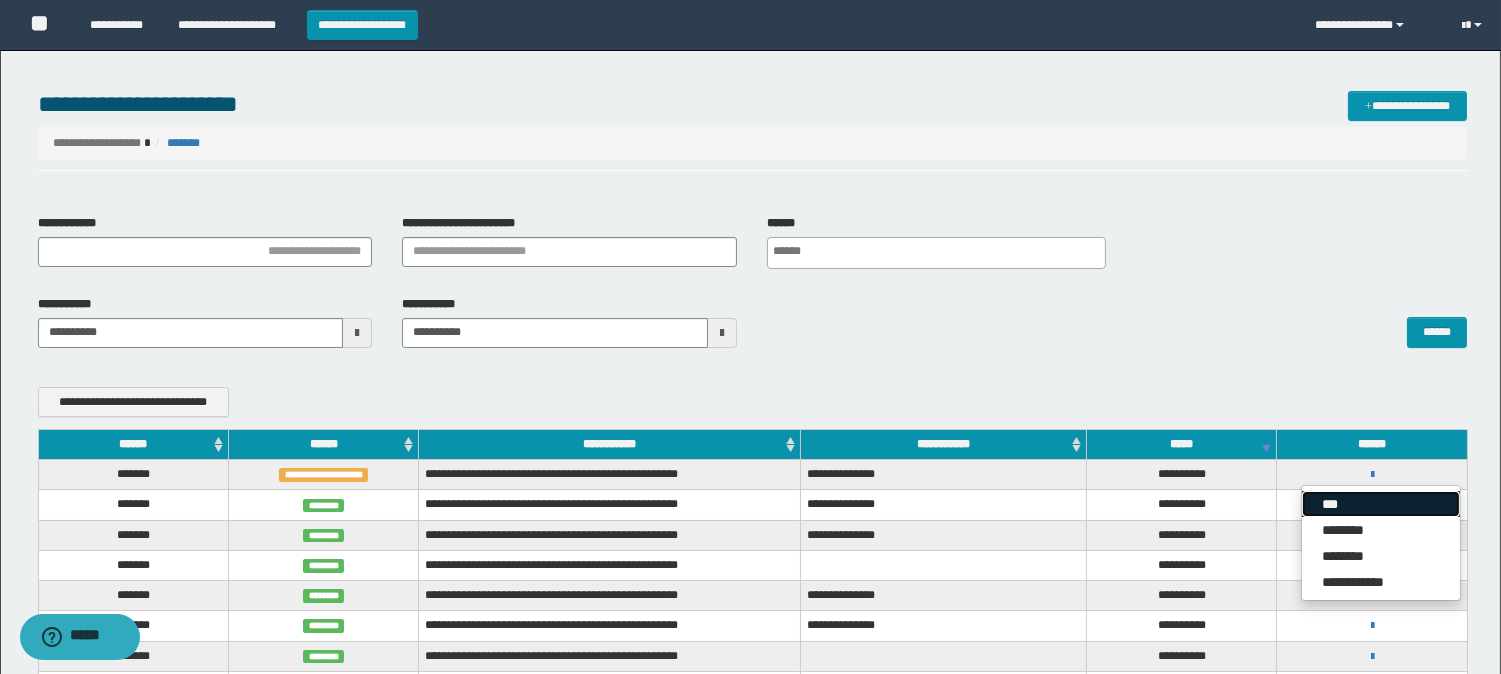 click on "***" at bounding box center [1381, 504] 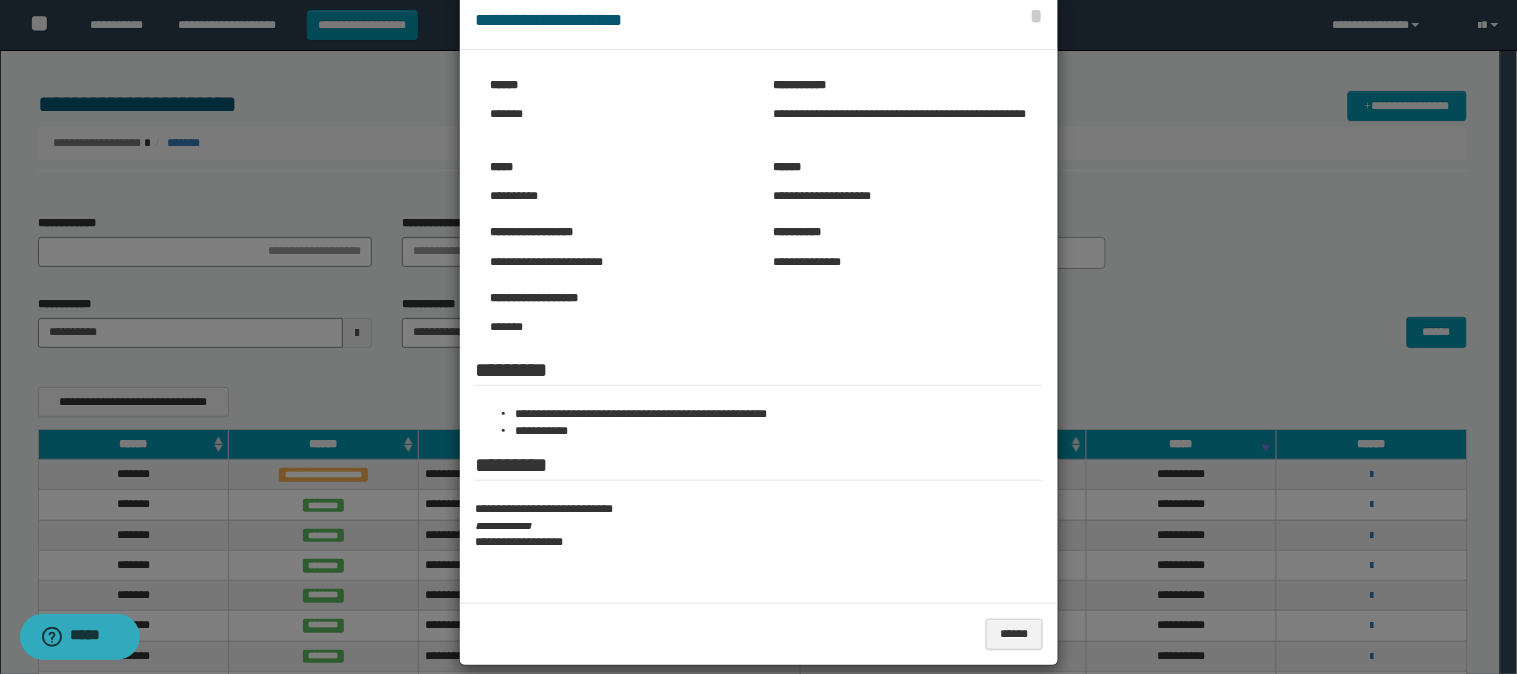 scroll, scrollTop: 60, scrollLeft: 0, axis: vertical 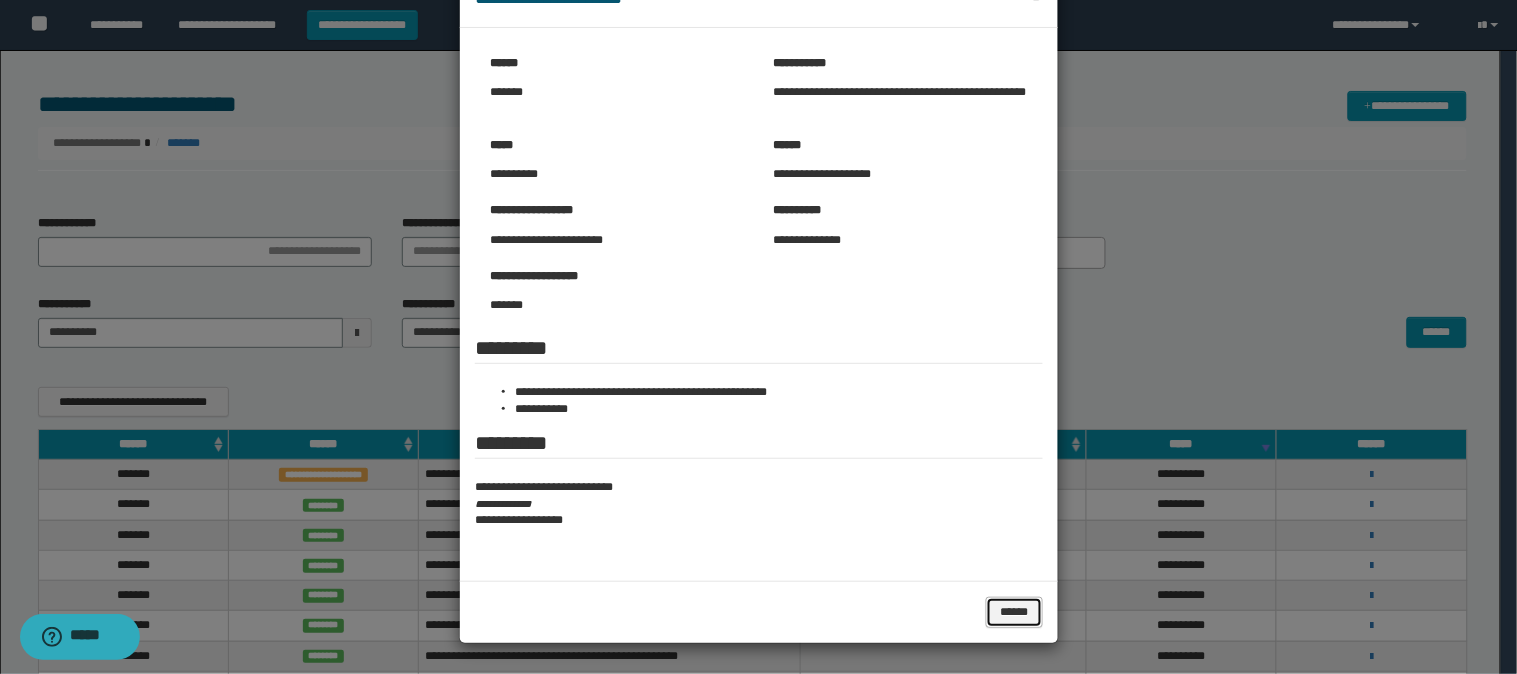 click on "******" at bounding box center (1014, 612) 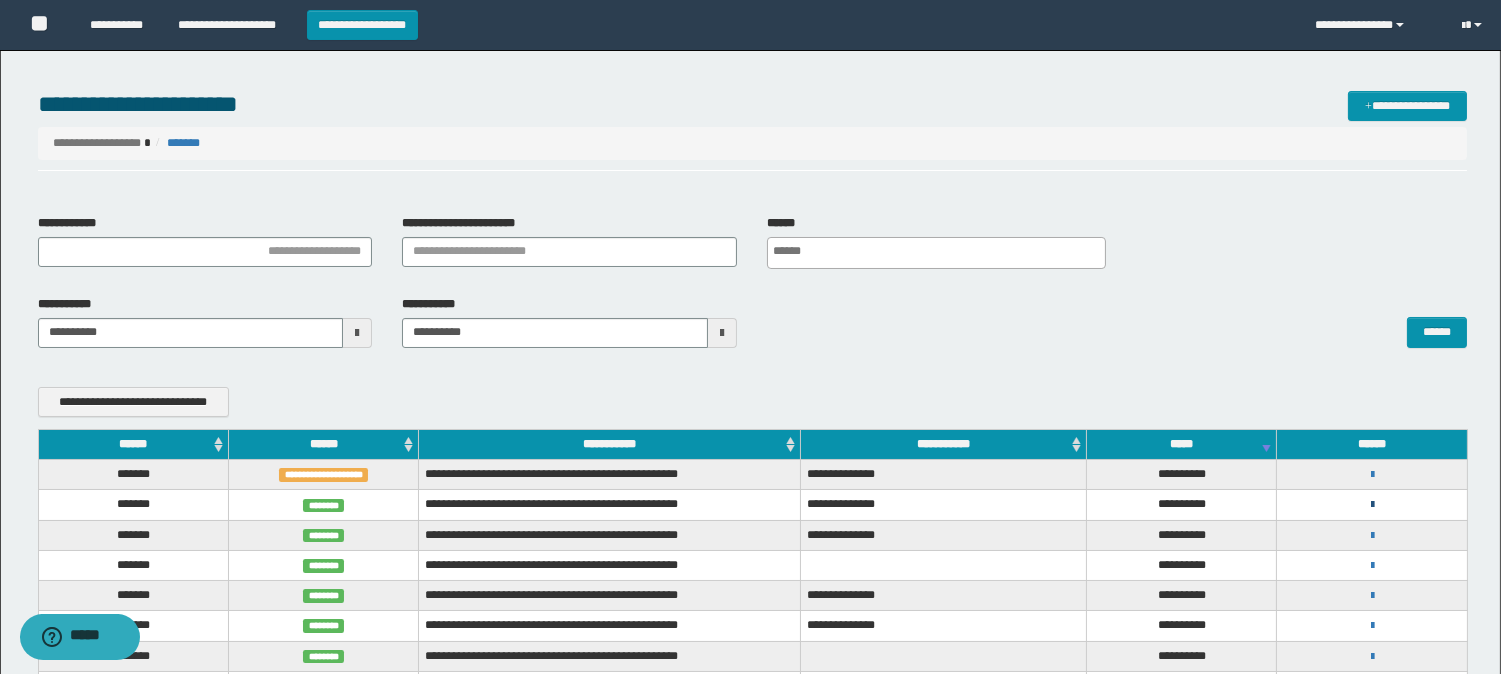 click at bounding box center (1372, 505) 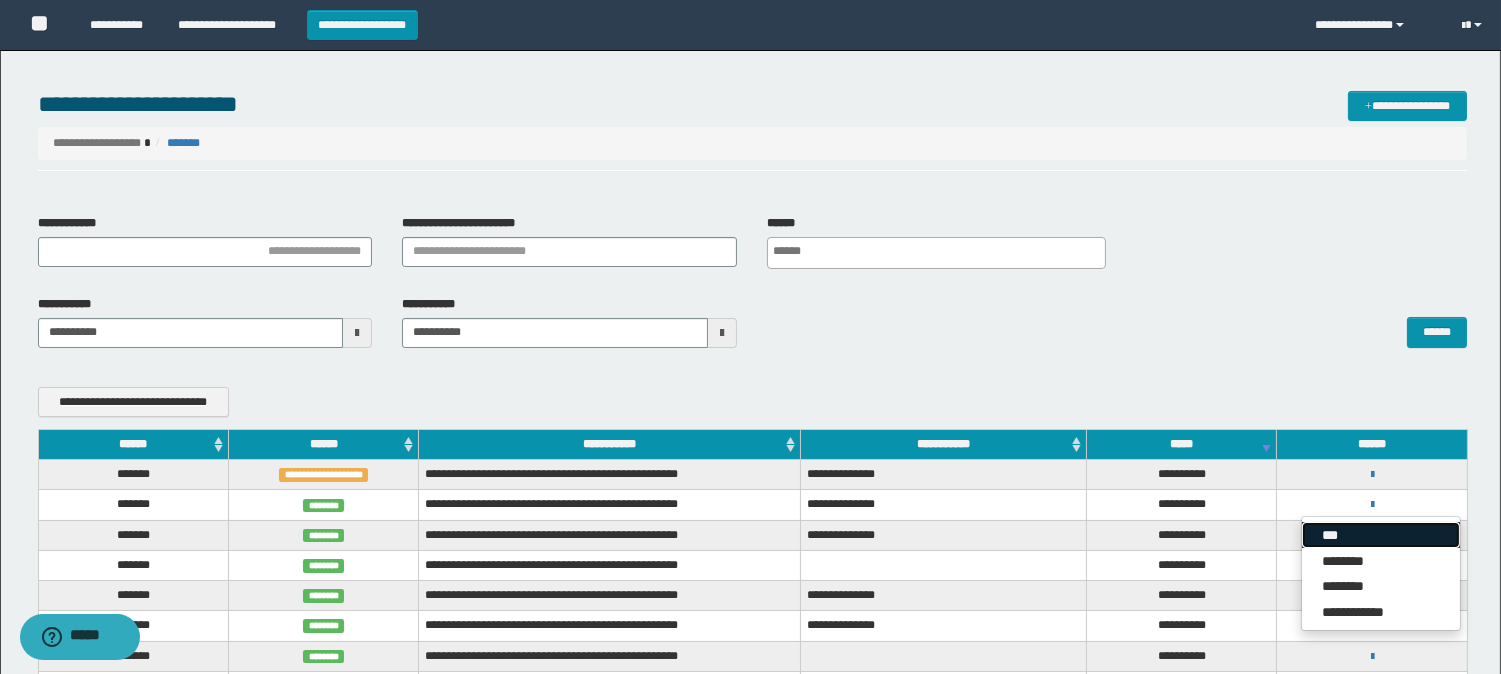 click on "***" at bounding box center (1381, 535) 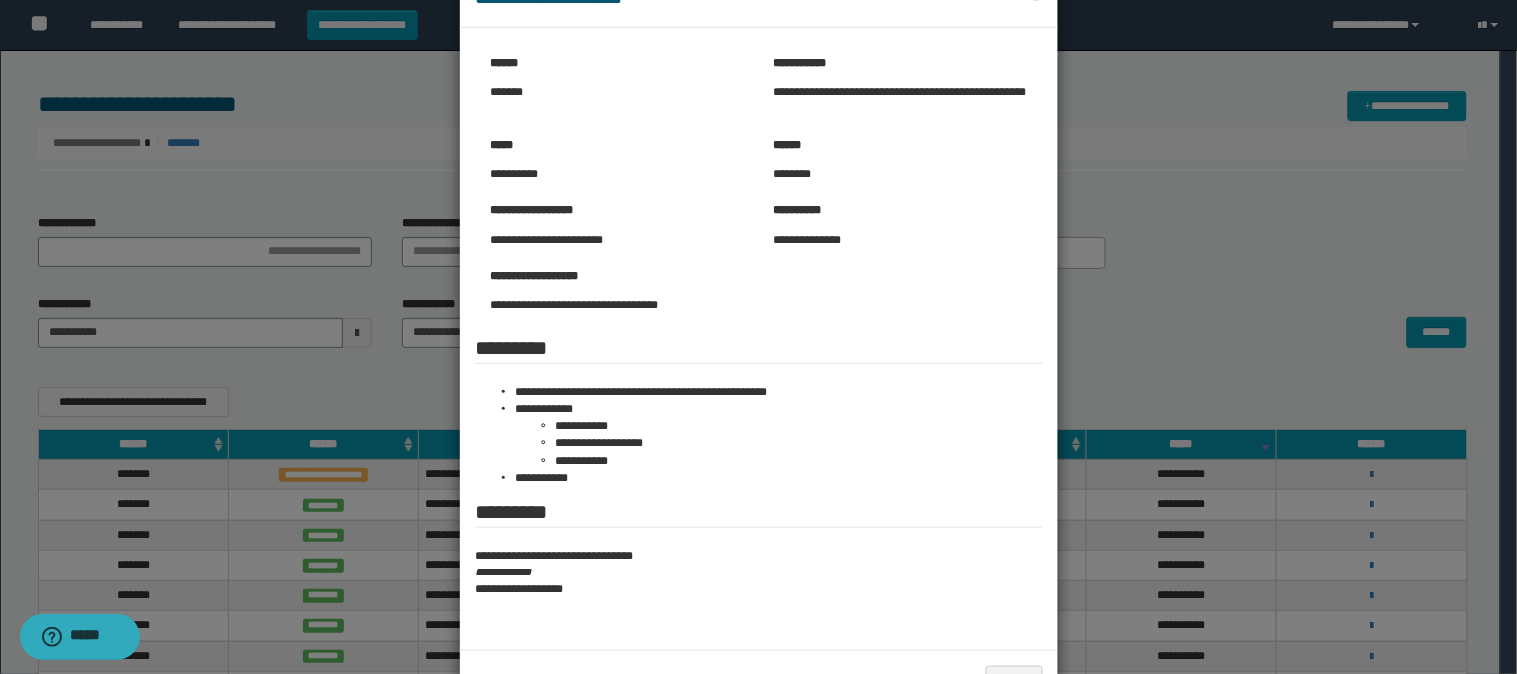scroll, scrollTop: 0, scrollLeft: 0, axis: both 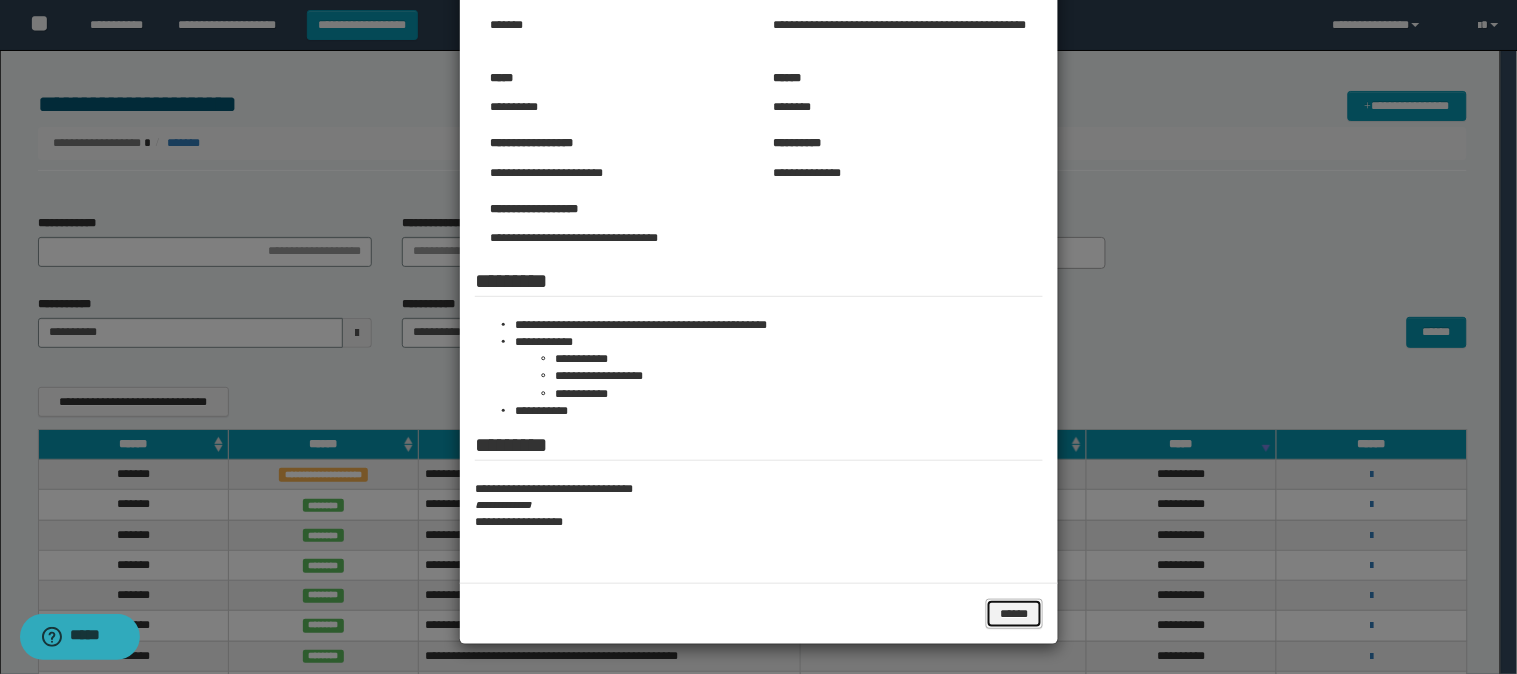 click on "******" at bounding box center (1014, 614) 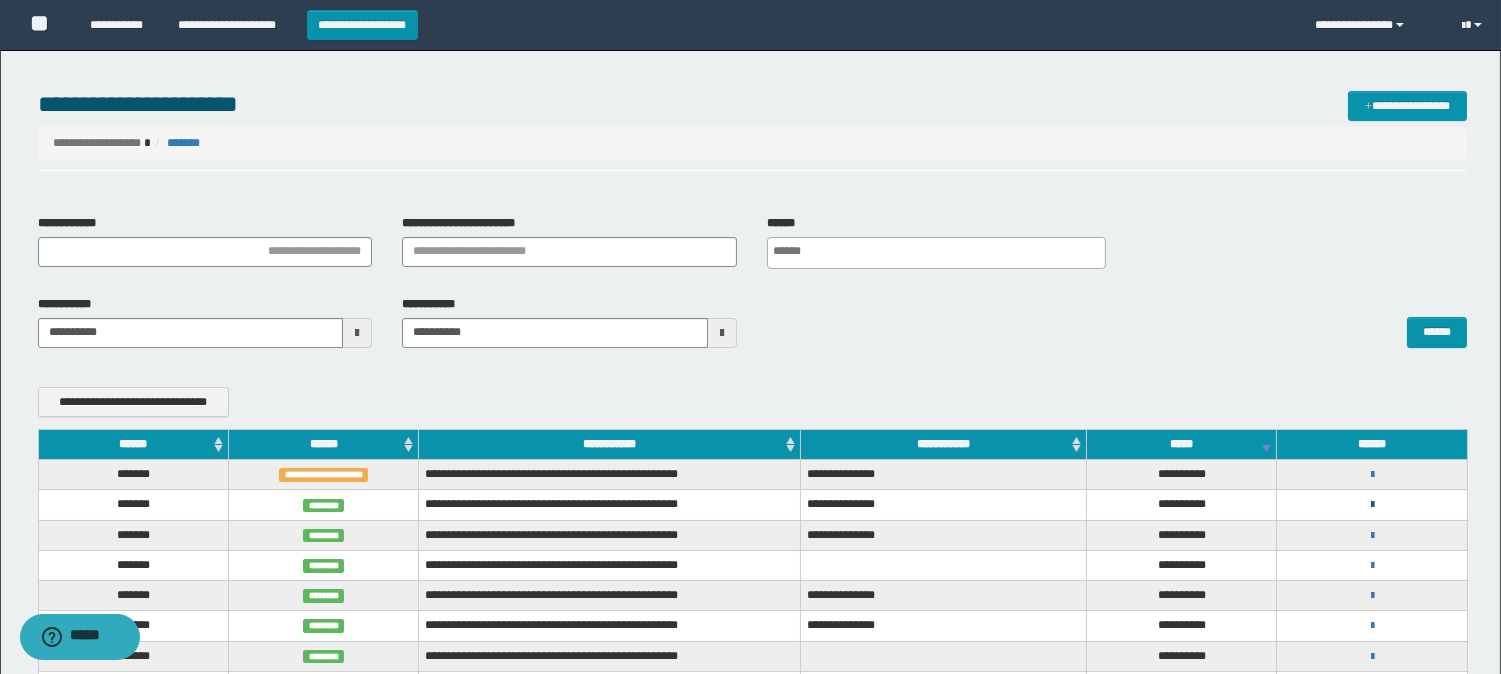 click at bounding box center (1372, 505) 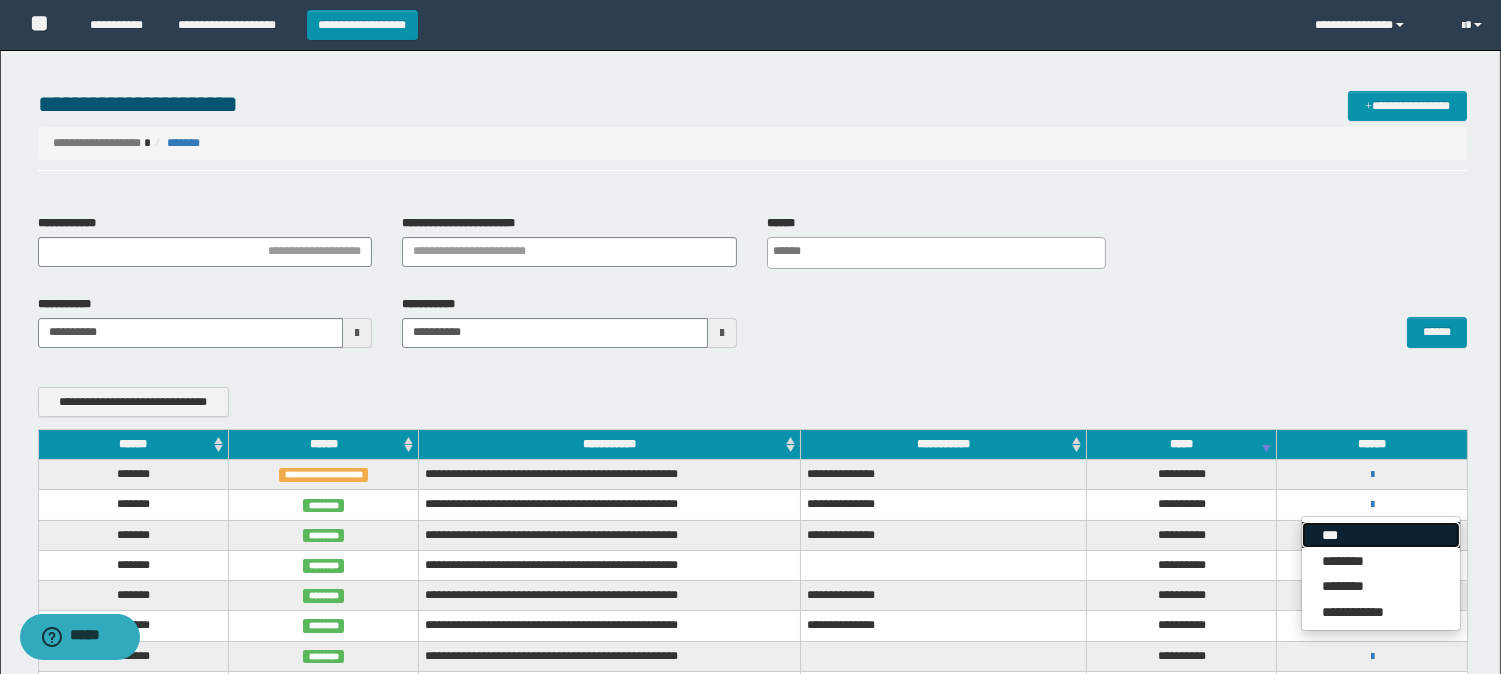click on "***" at bounding box center (1381, 535) 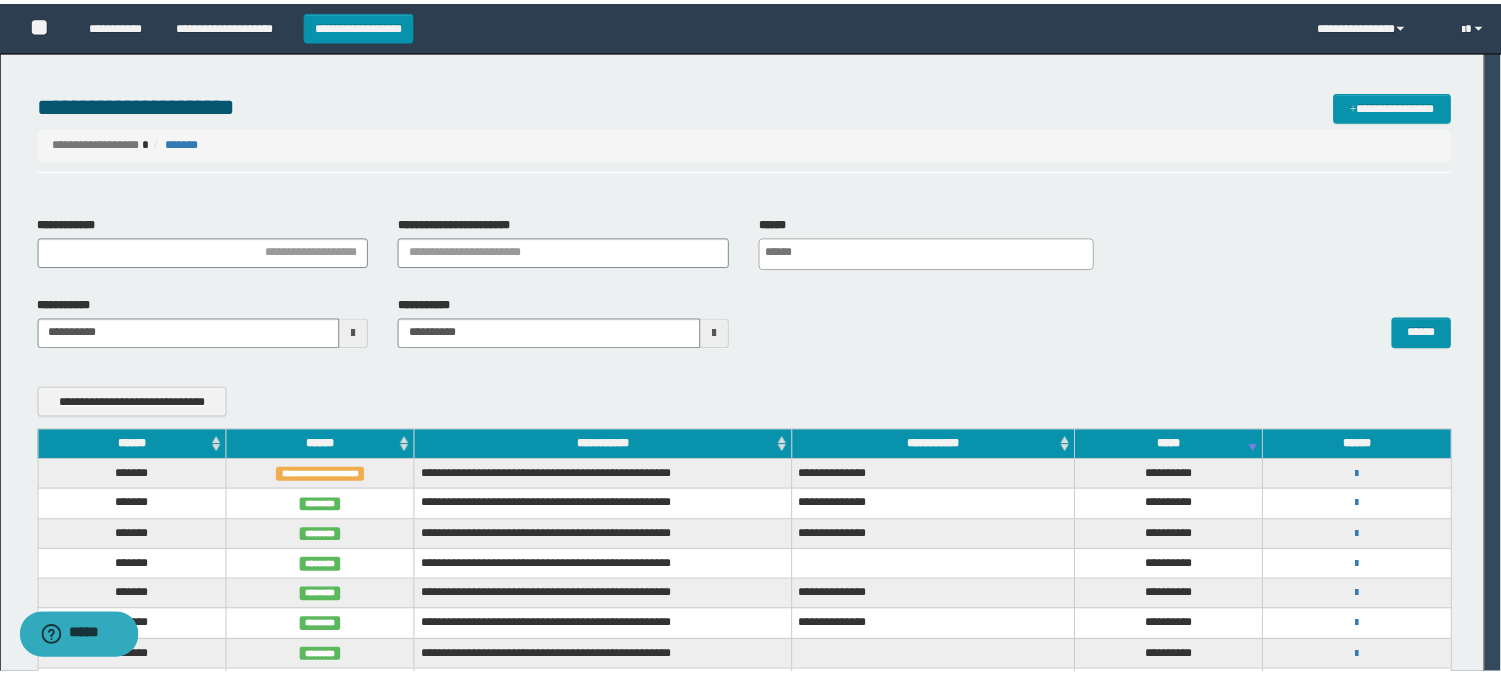 scroll, scrollTop: 0, scrollLeft: 0, axis: both 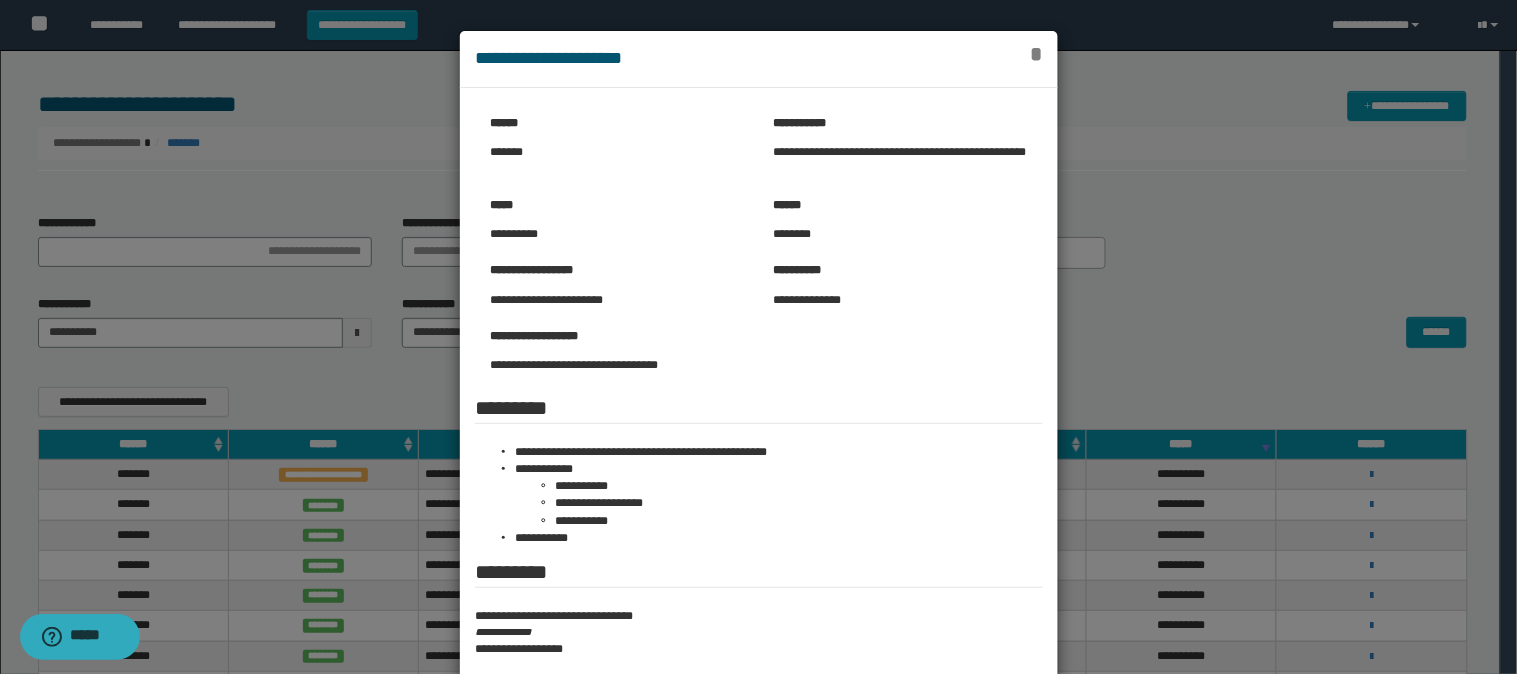 click on "*" at bounding box center (1036, 54) 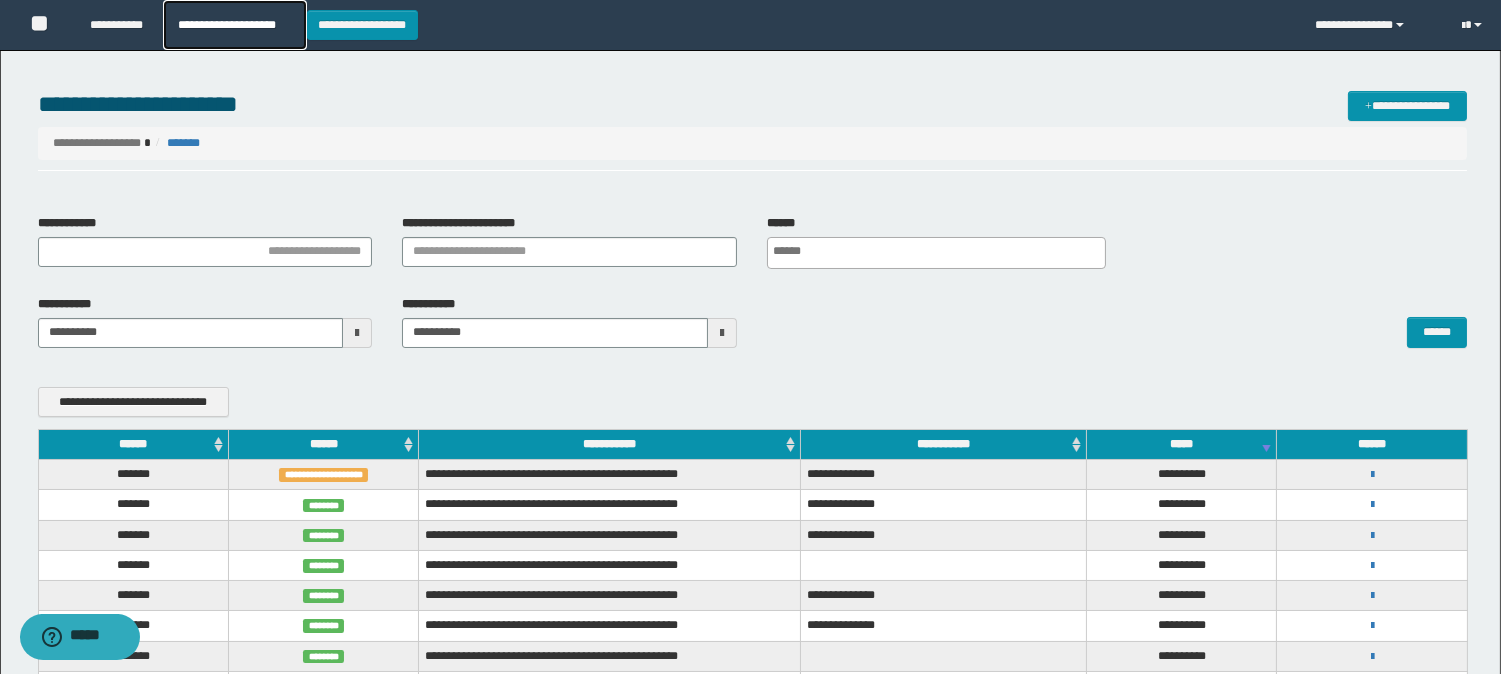 click on "**********" at bounding box center [234, 25] 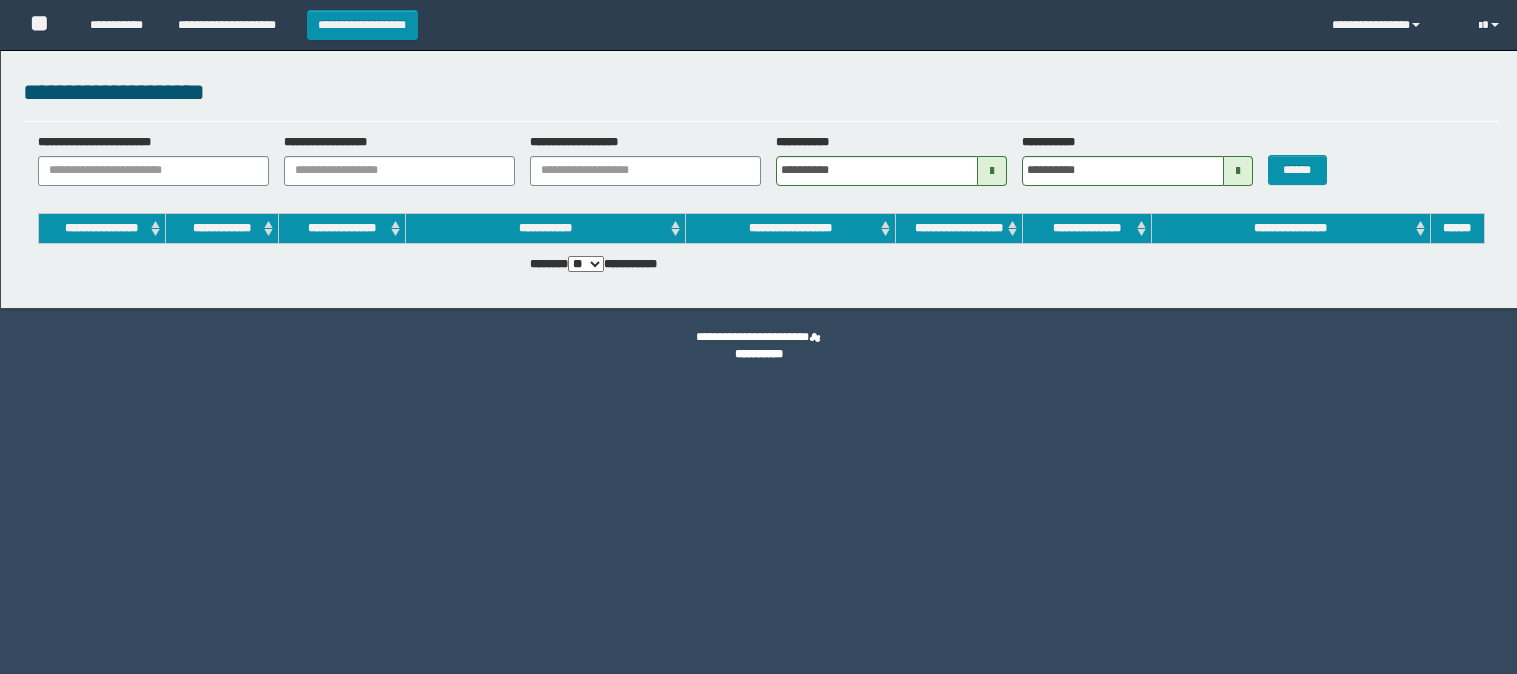 scroll, scrollTop: 0, scrollLeft: 0, axis: both 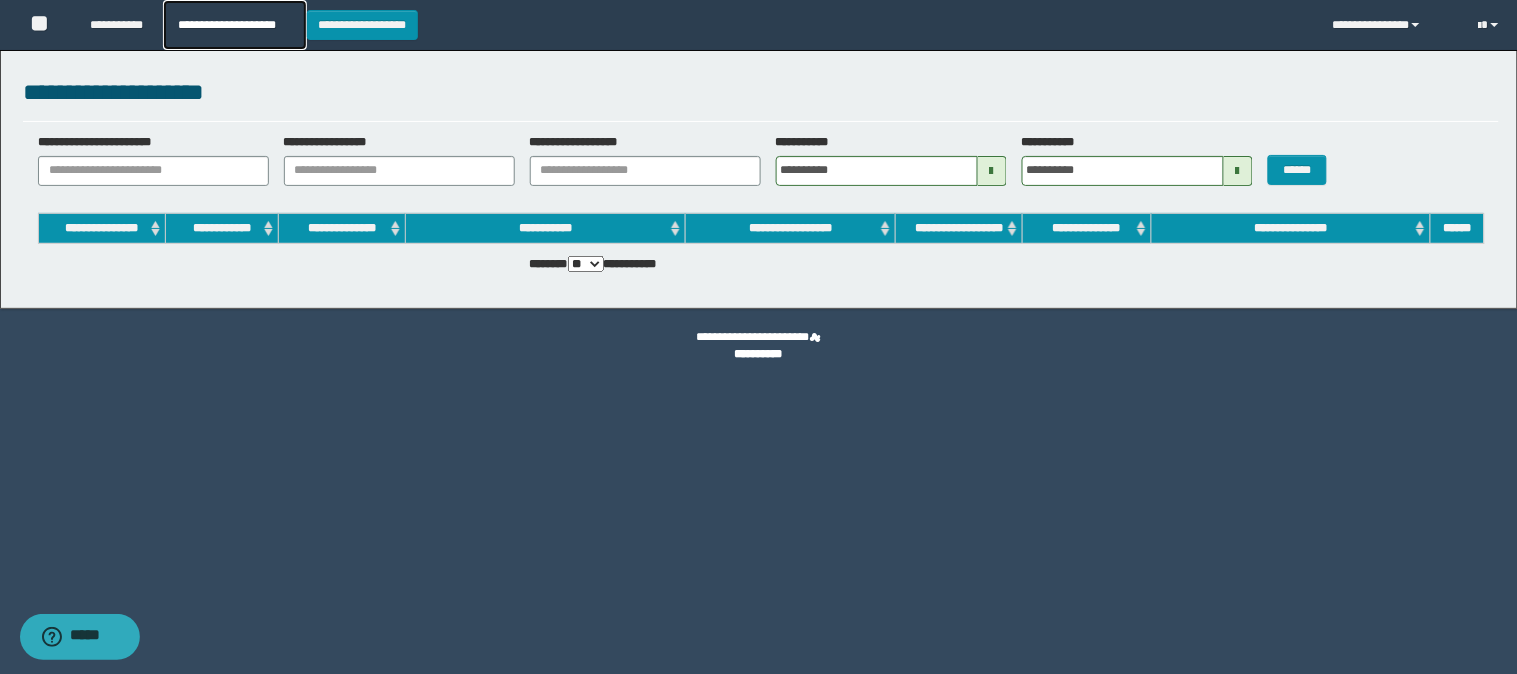 click on "**********" at bounding box center [234, 25] 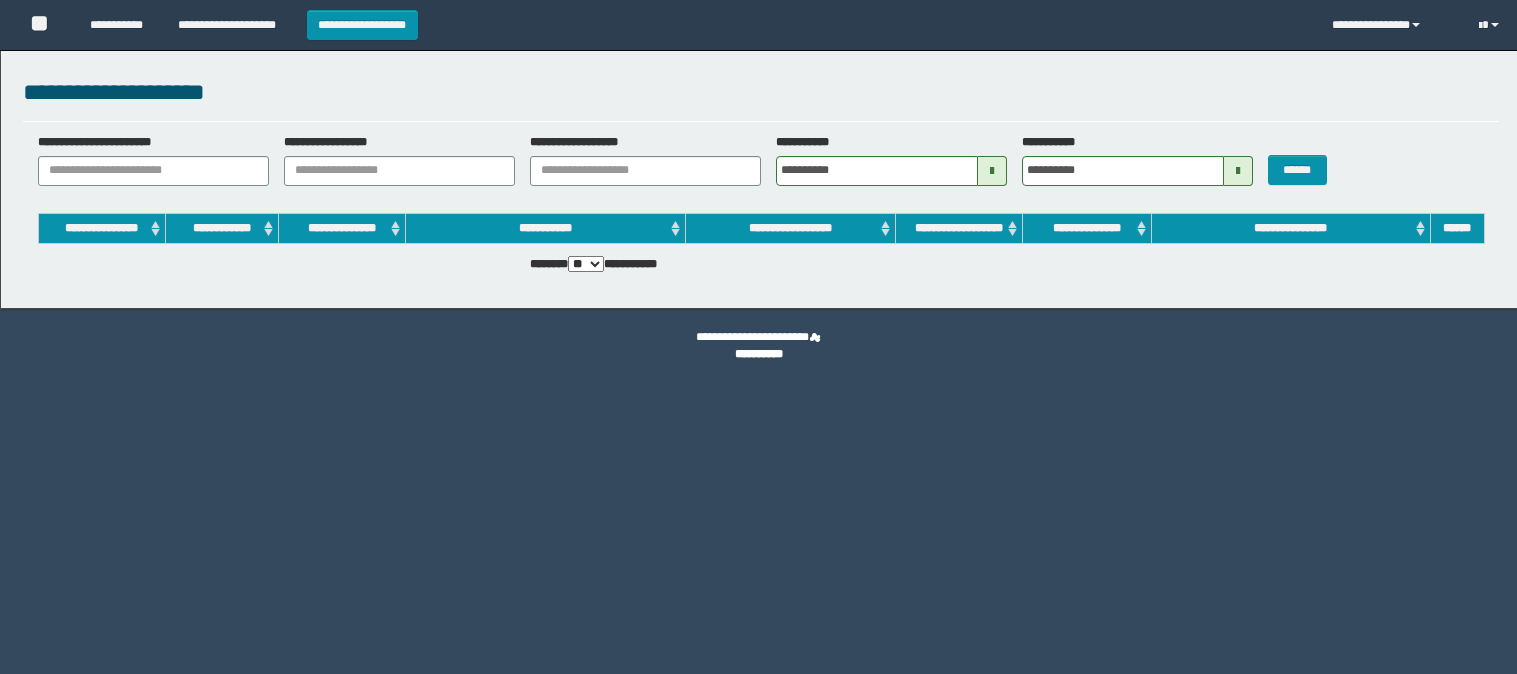 scroll, scrollTop: 0, scrollLeft: 0, axis: both 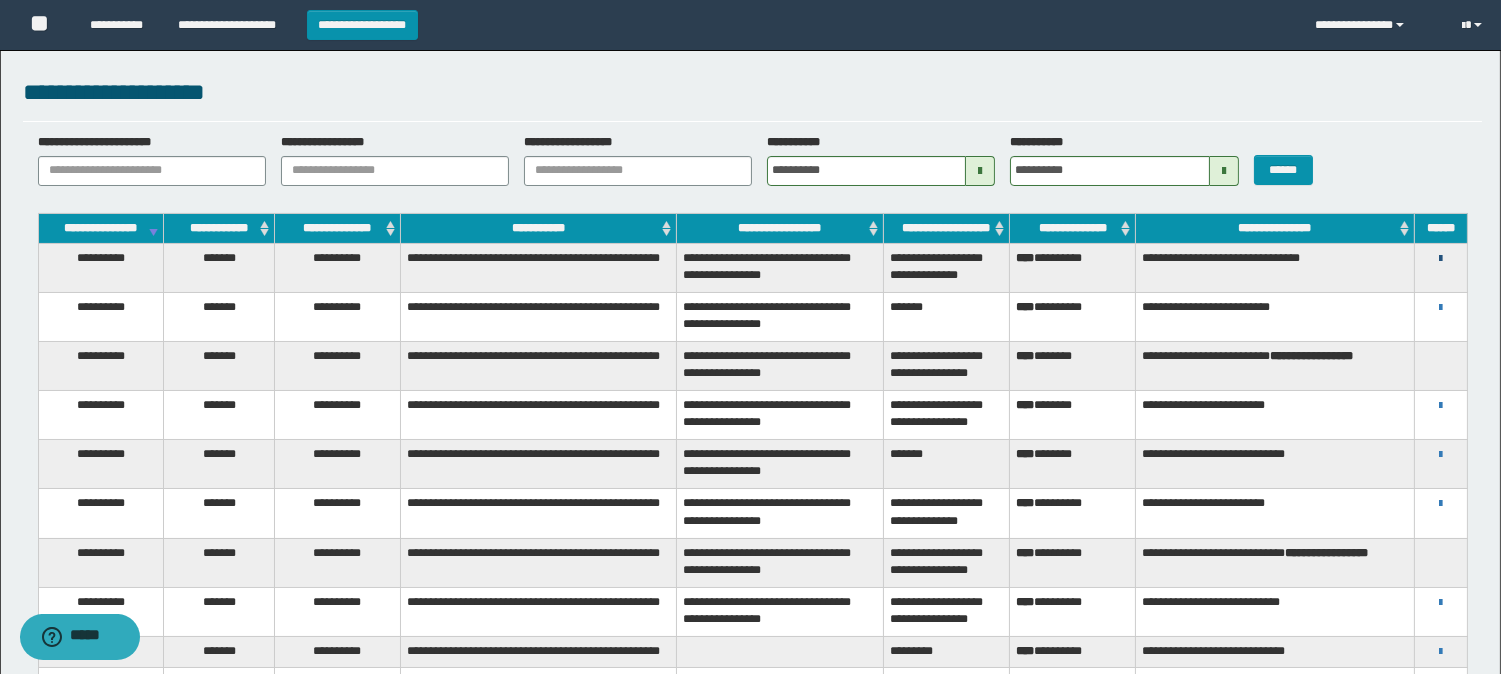 click at bounding box center [1440, 259] 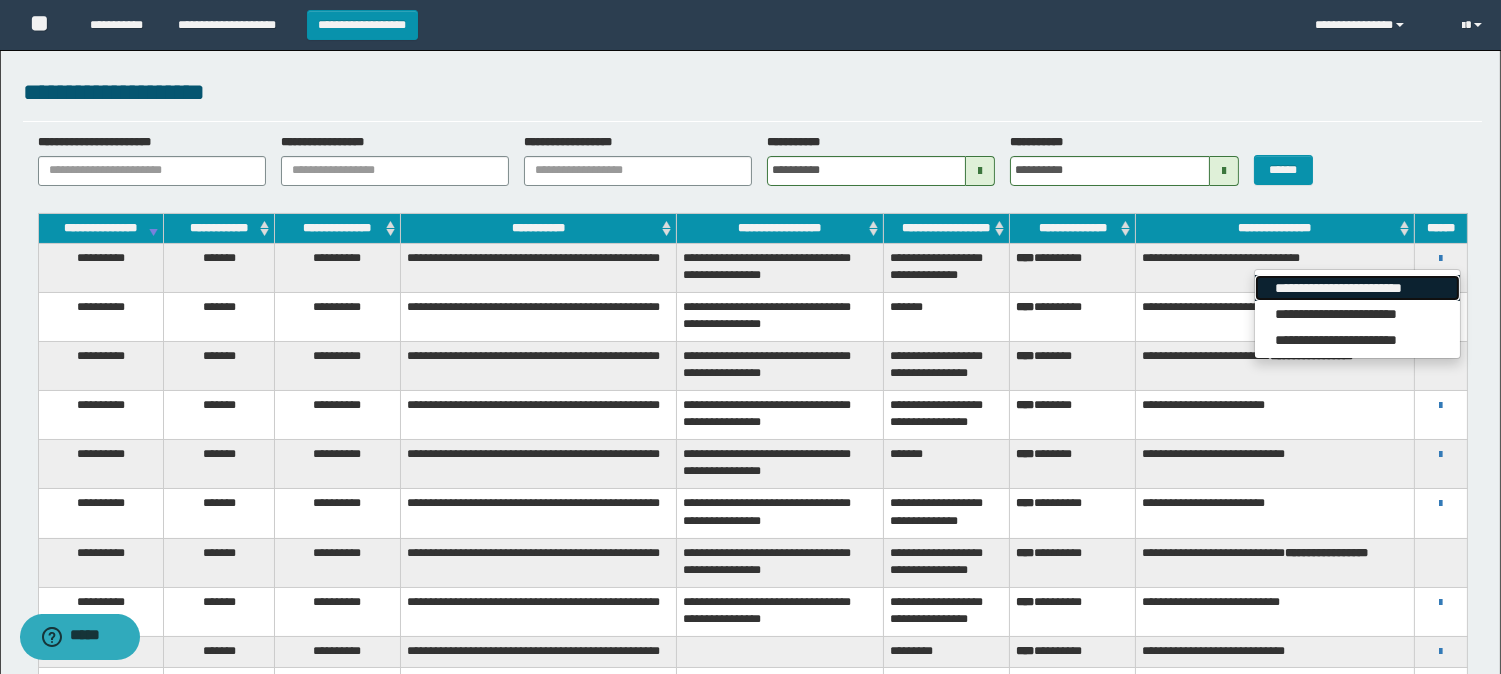 click on "**********" at bounding box center (1357, 288) 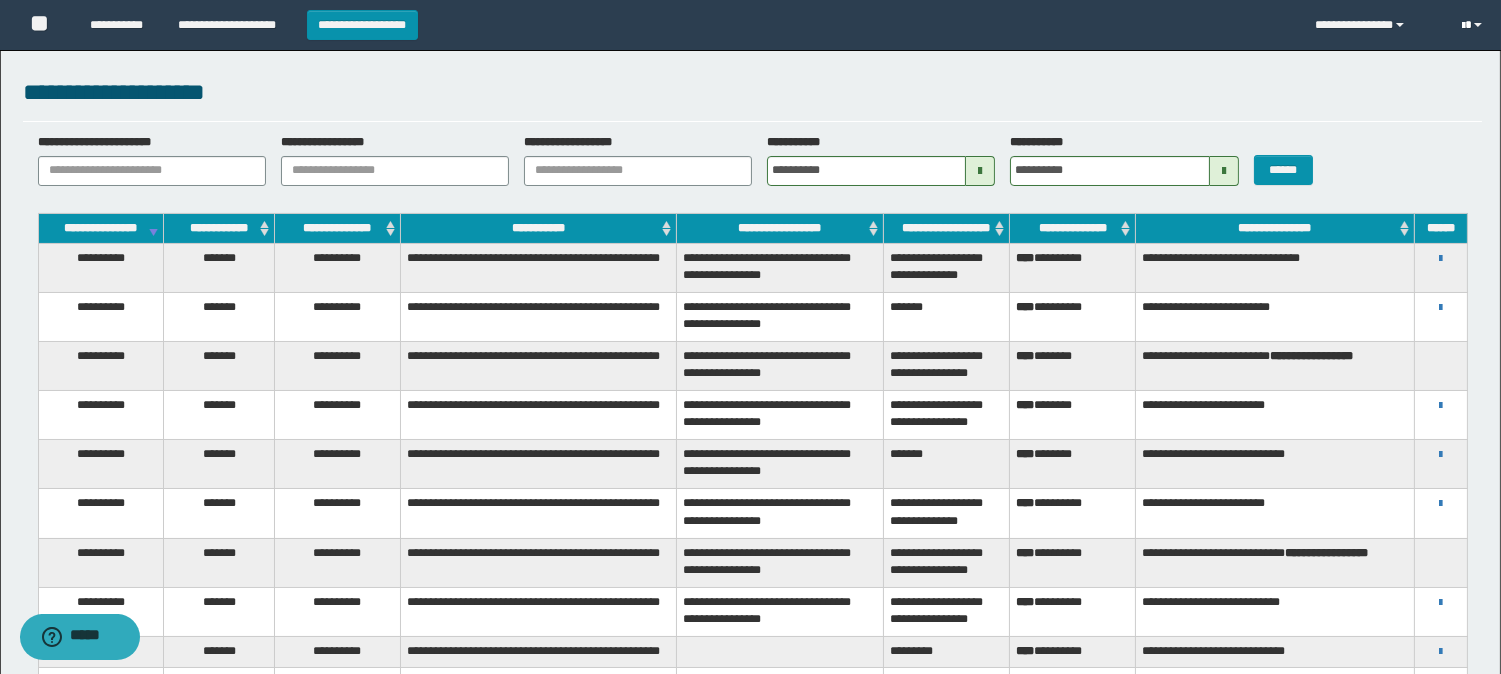 click at bounding box center [1463, 26] 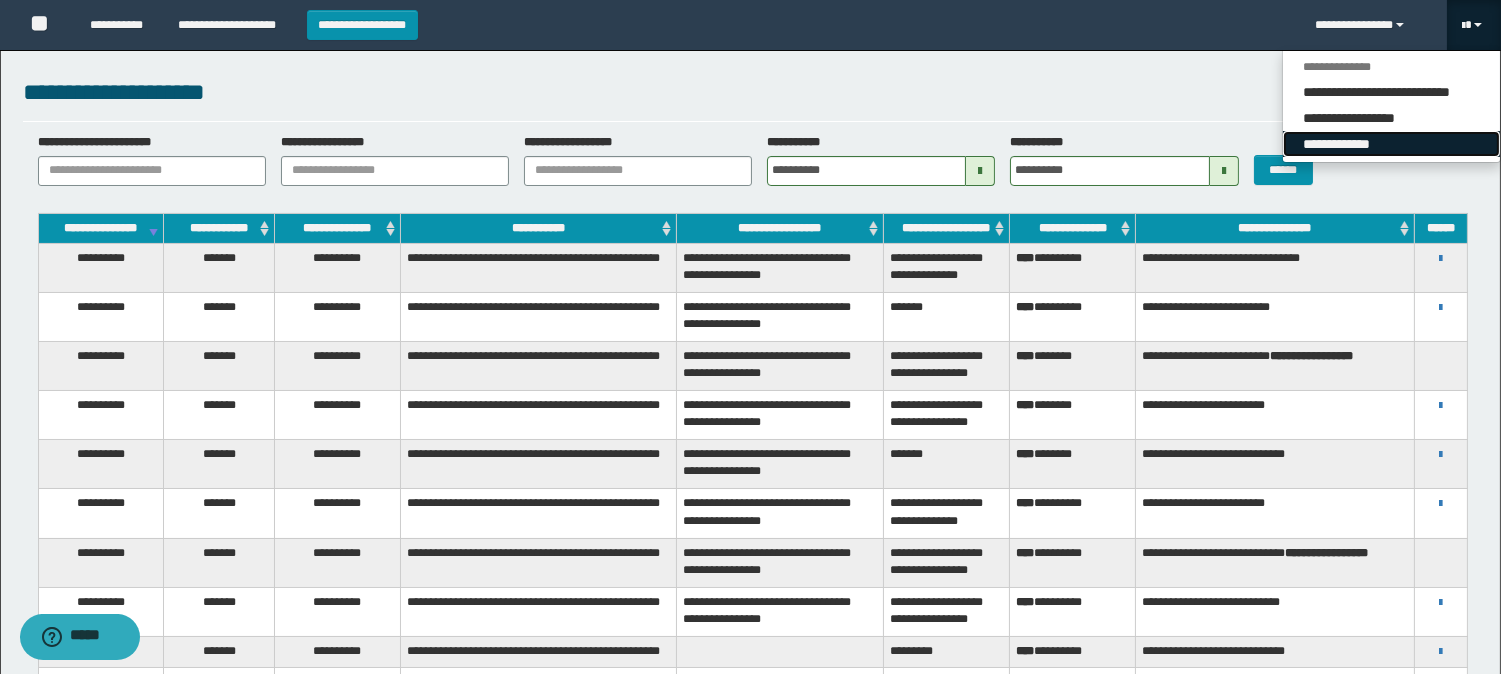 click on "**********" at bounding box center (1391, 144) 